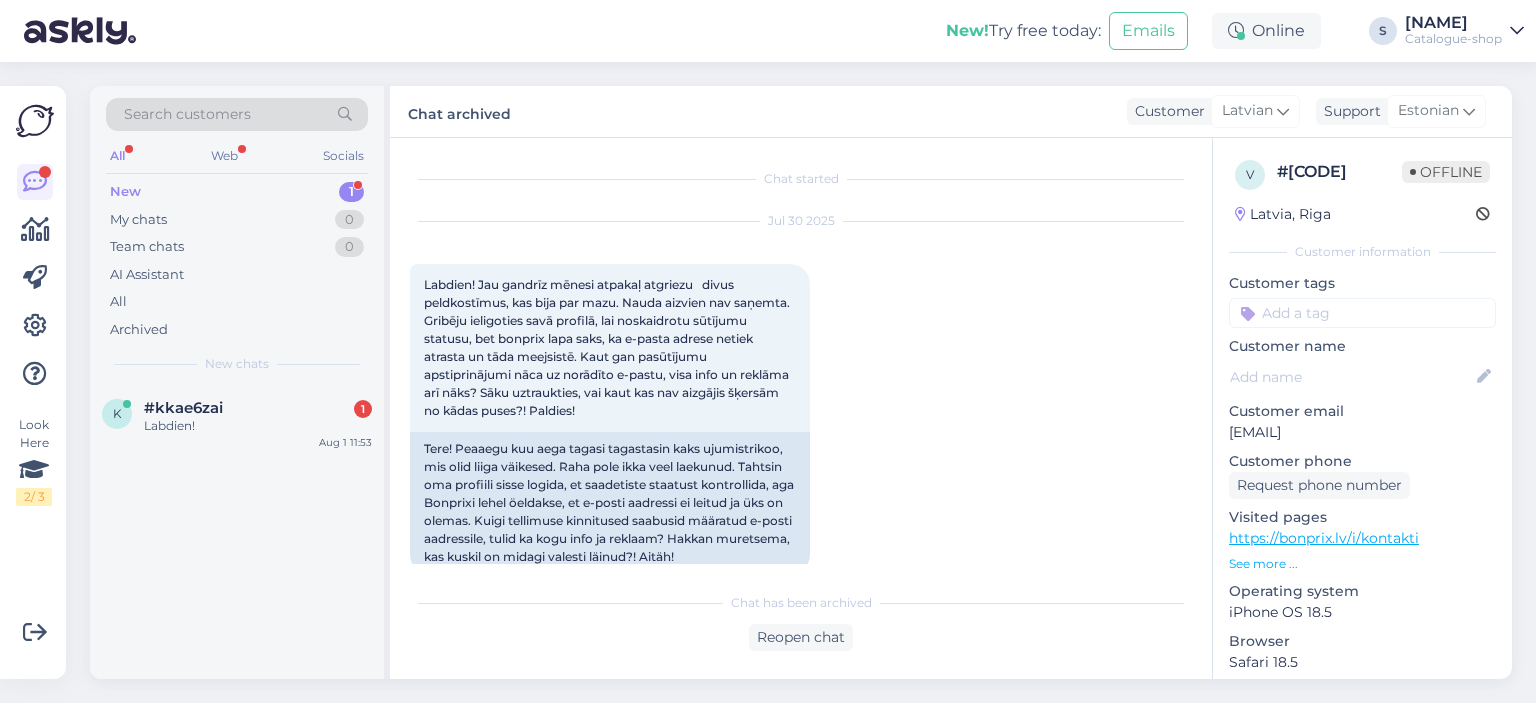 scroll, scrollTop: 0, scrollLeft: 0, axis: both 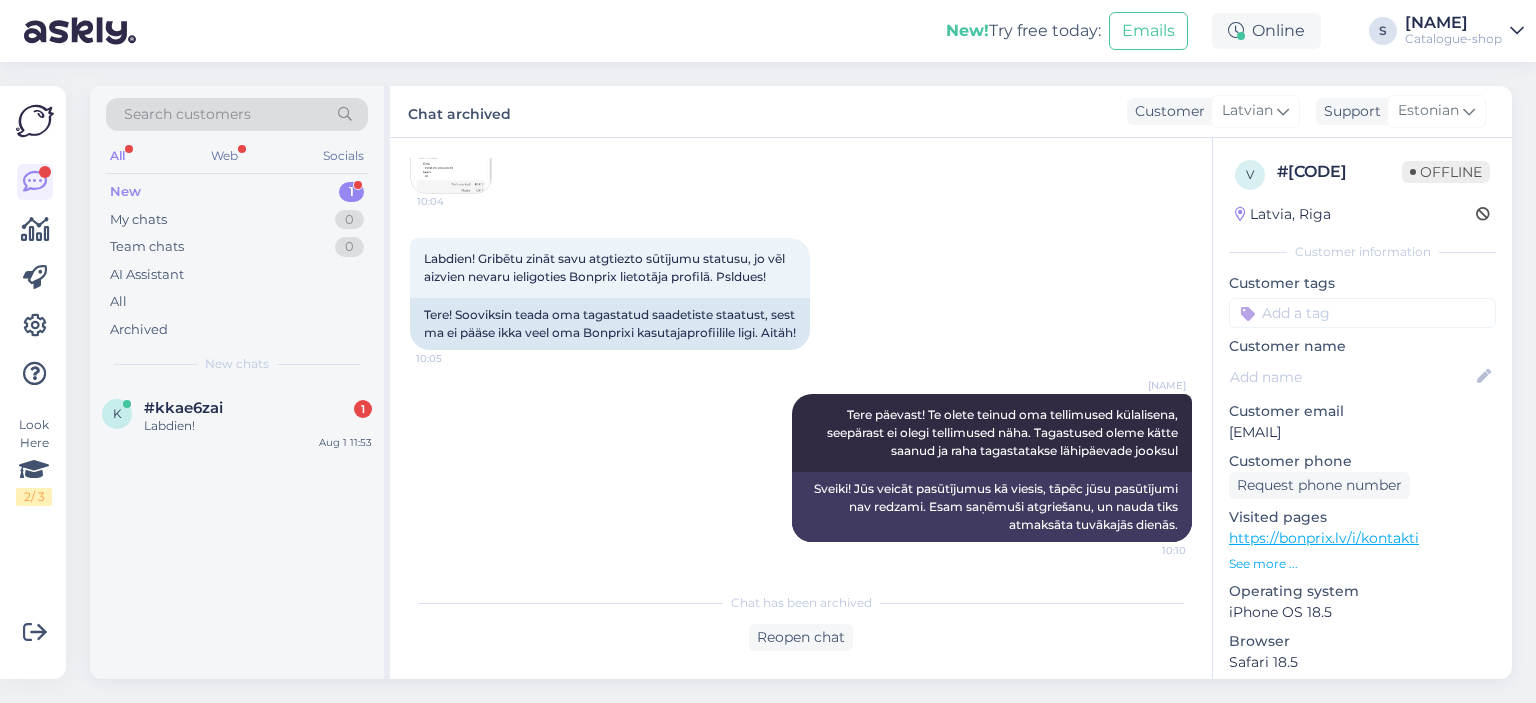 click on "Labdien!" at bounding box center [258, 426] 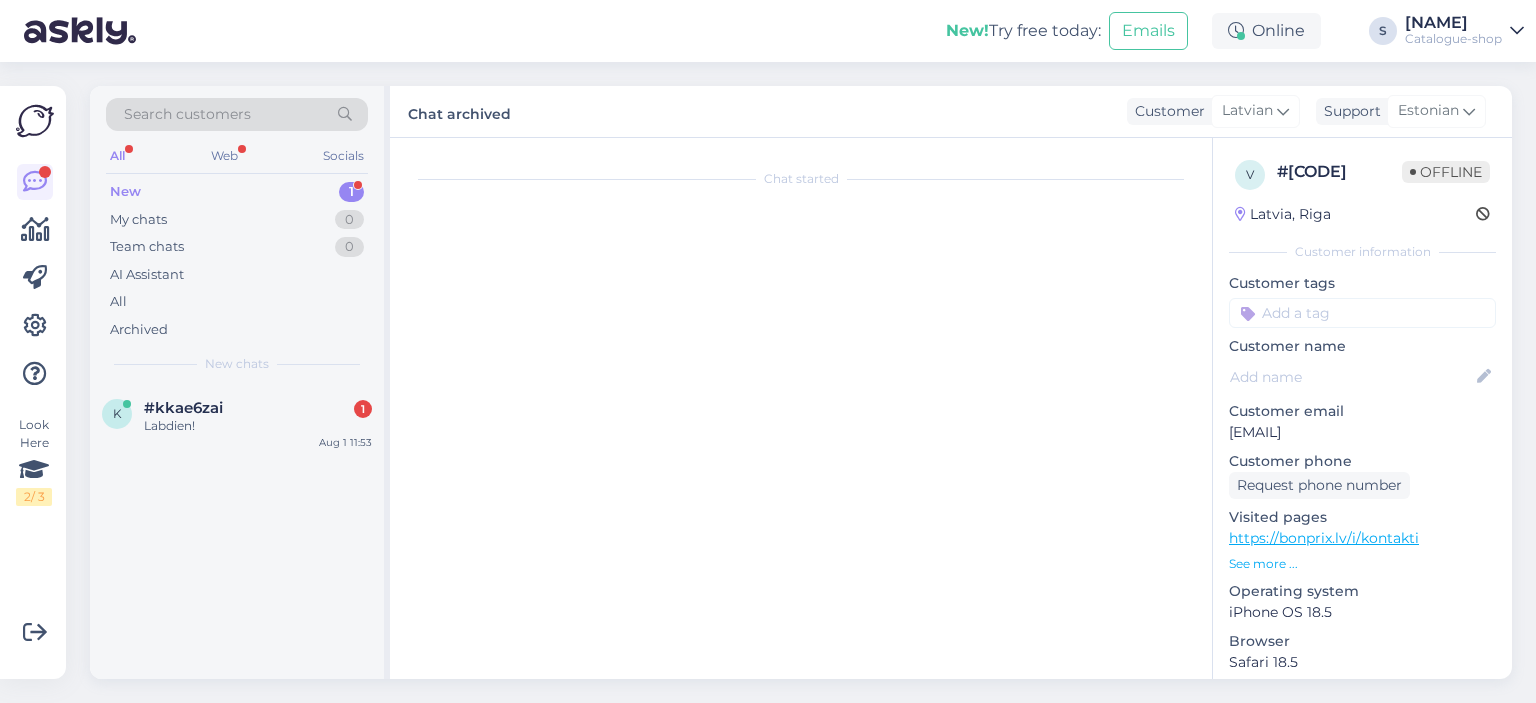 scroll, scrollTop: 0, scrollLeft: 0, axis: both 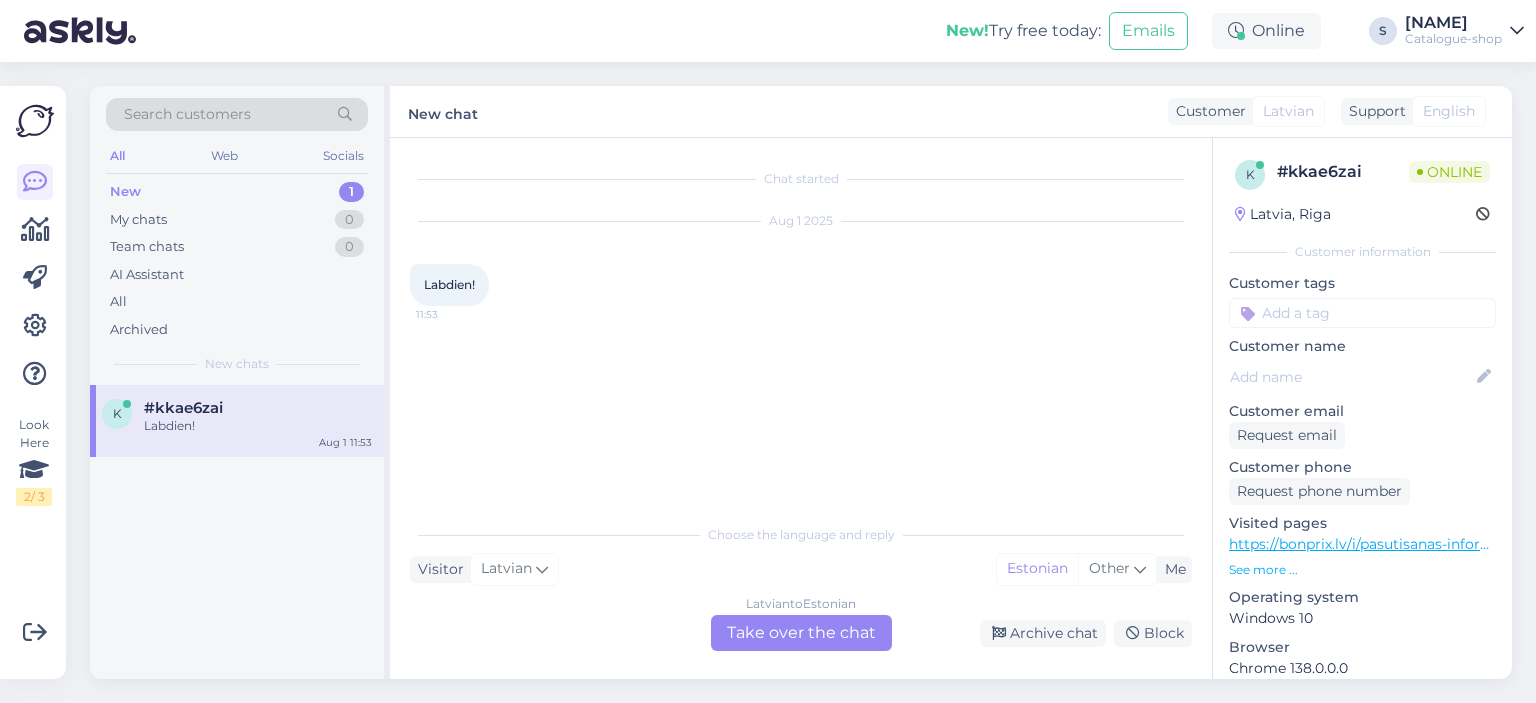 click on "Latvian  to  Estonian Take over the chat" at bounding box center (801, 633) 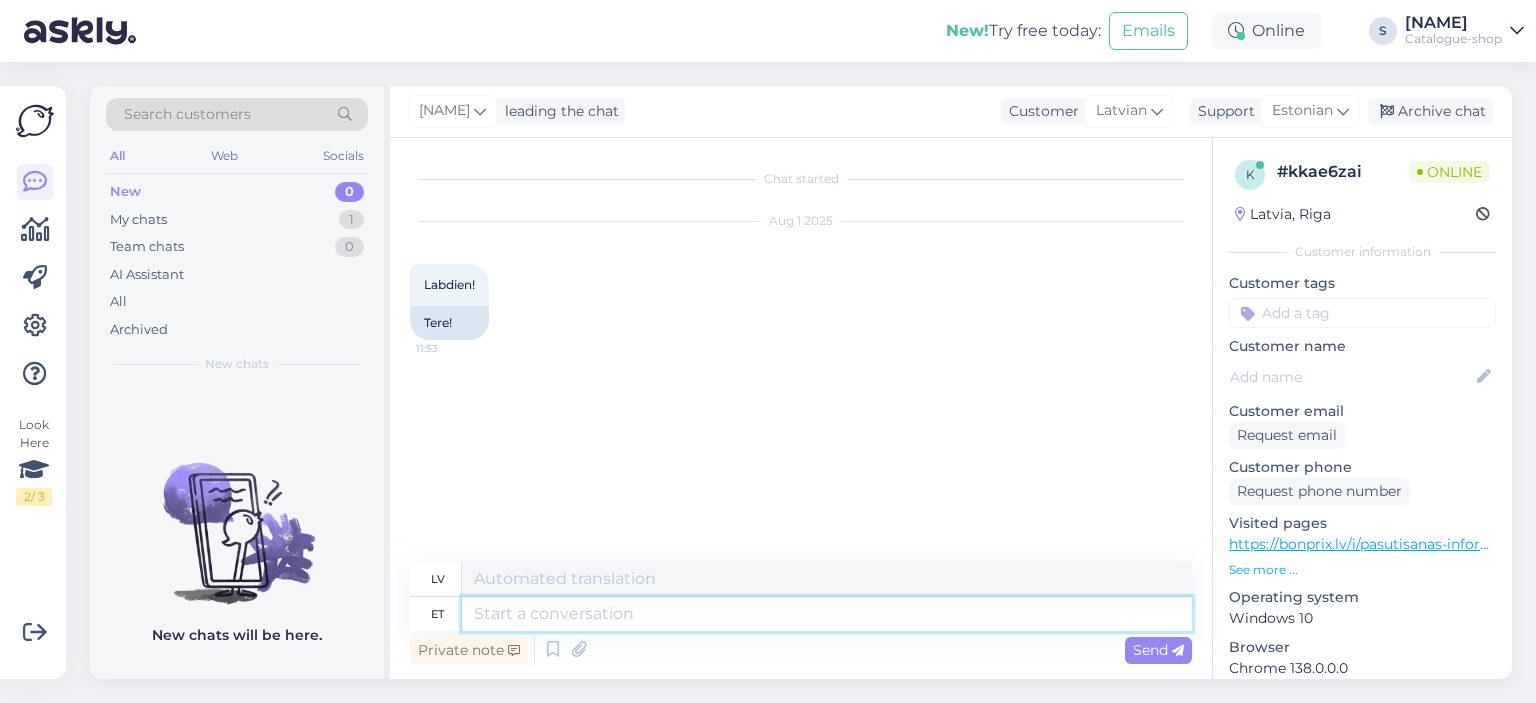 click at bounding box center [827, 614] 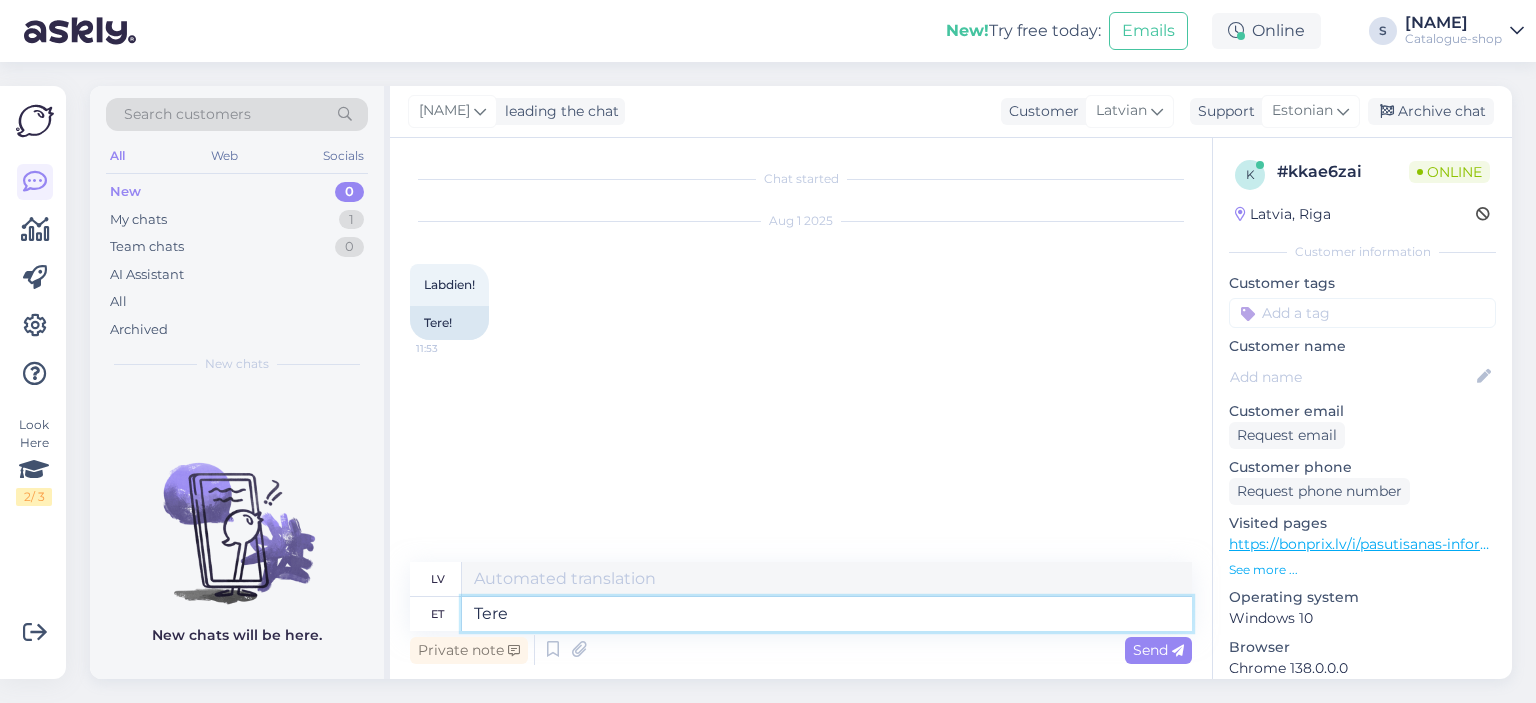 type on "Tere" 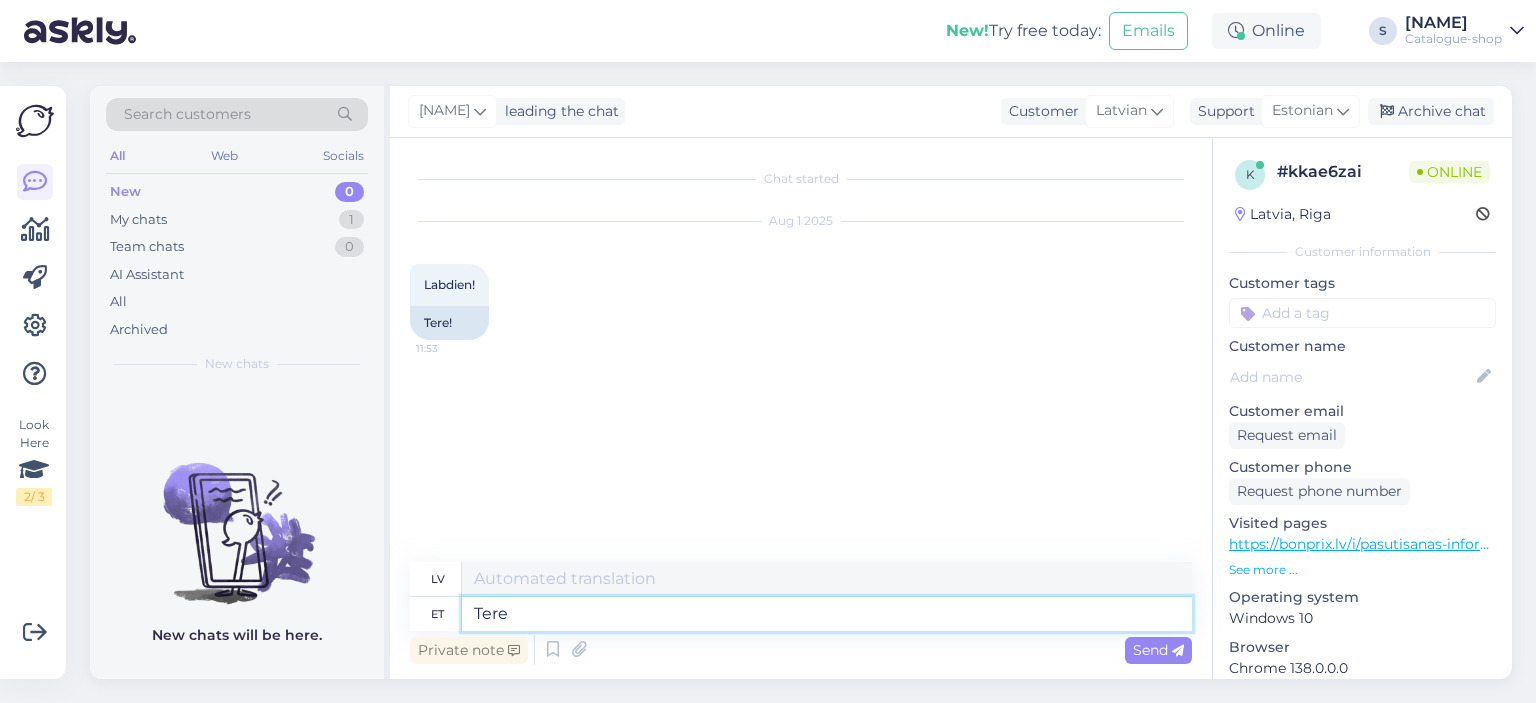 type on "Sveiki" 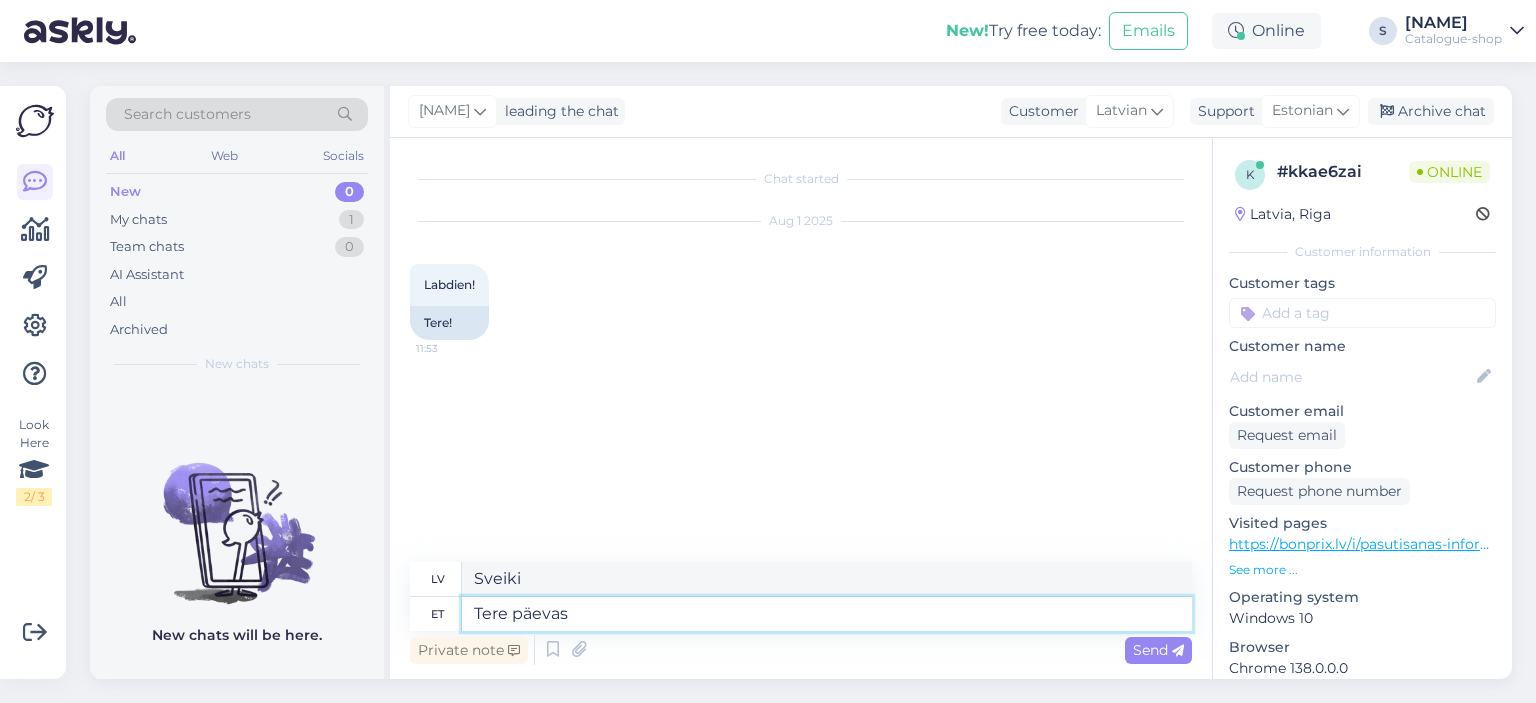 type on "Tere päevast" 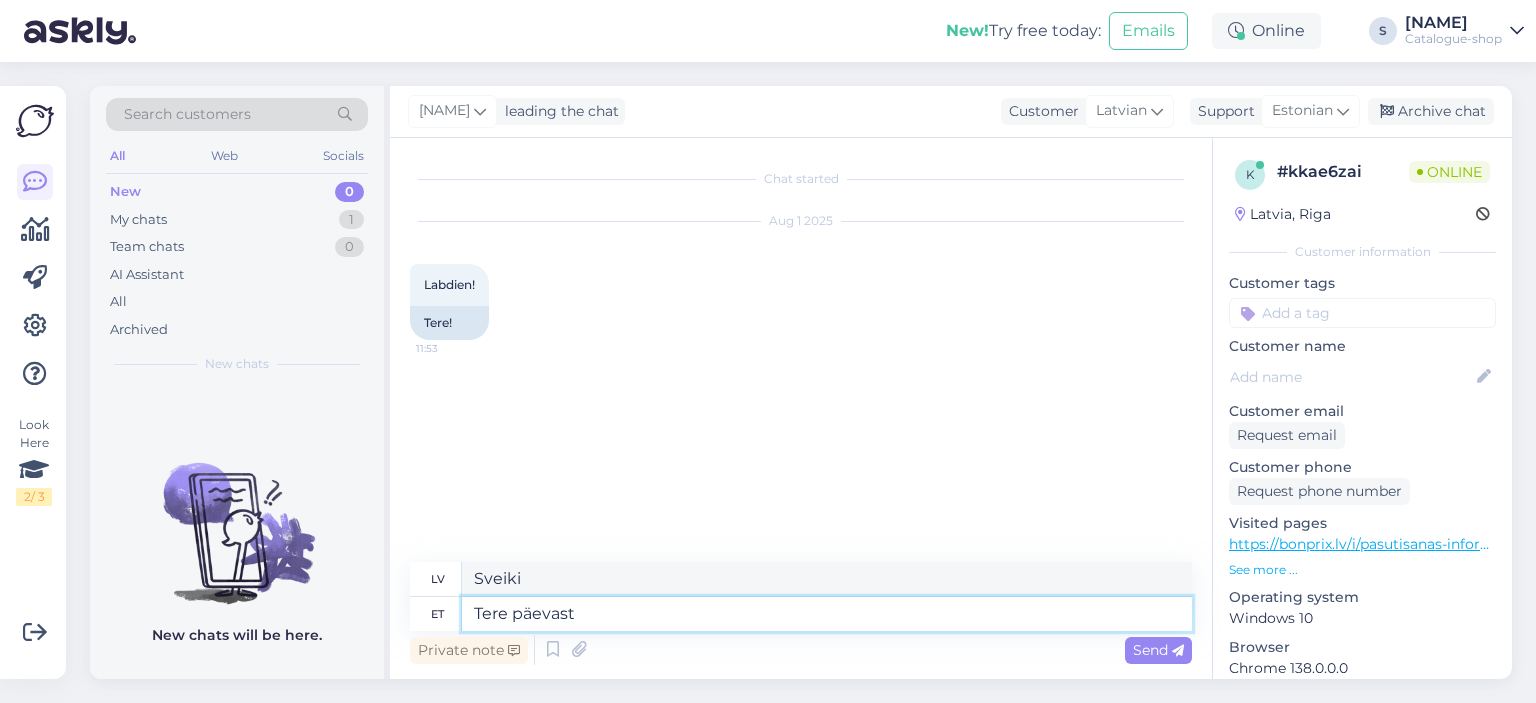type on "Labdien" 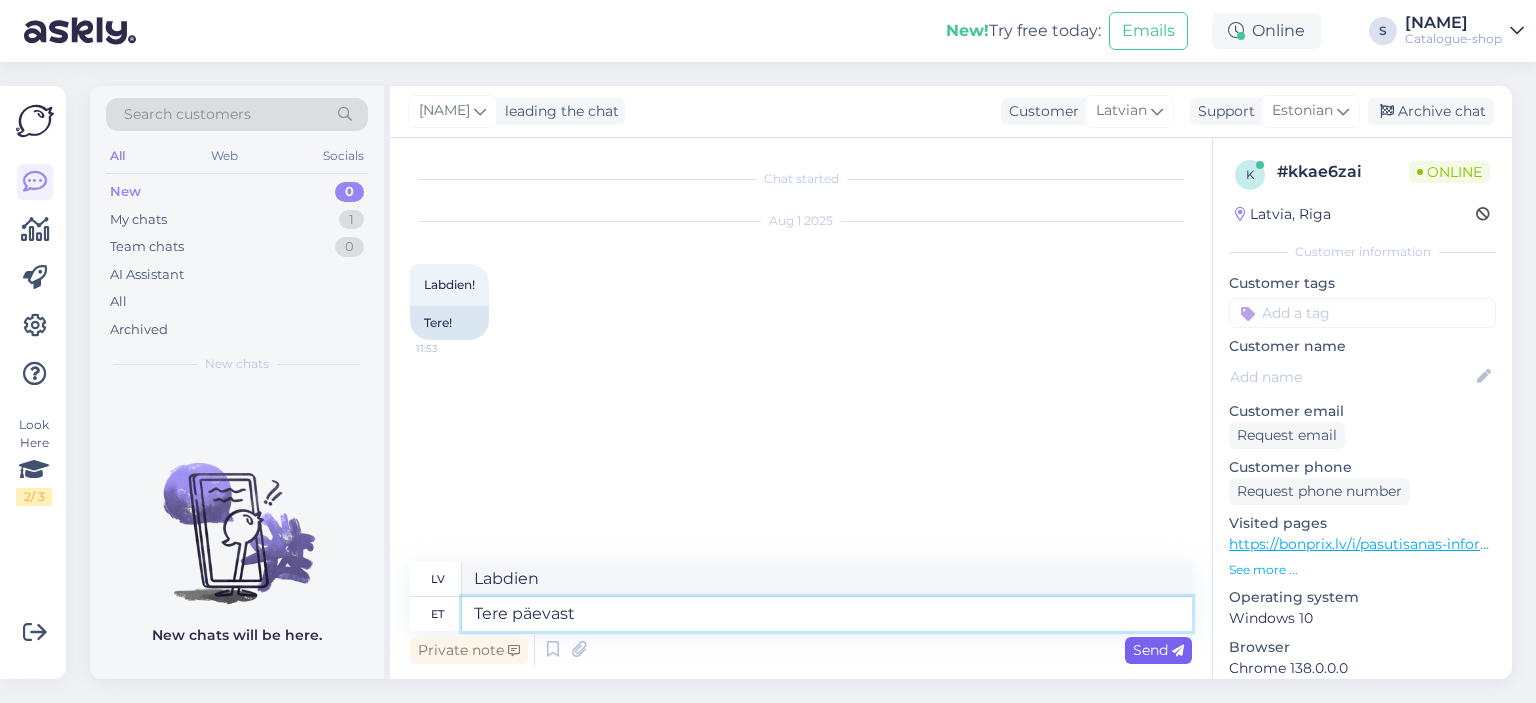 type on "Tere päevast" 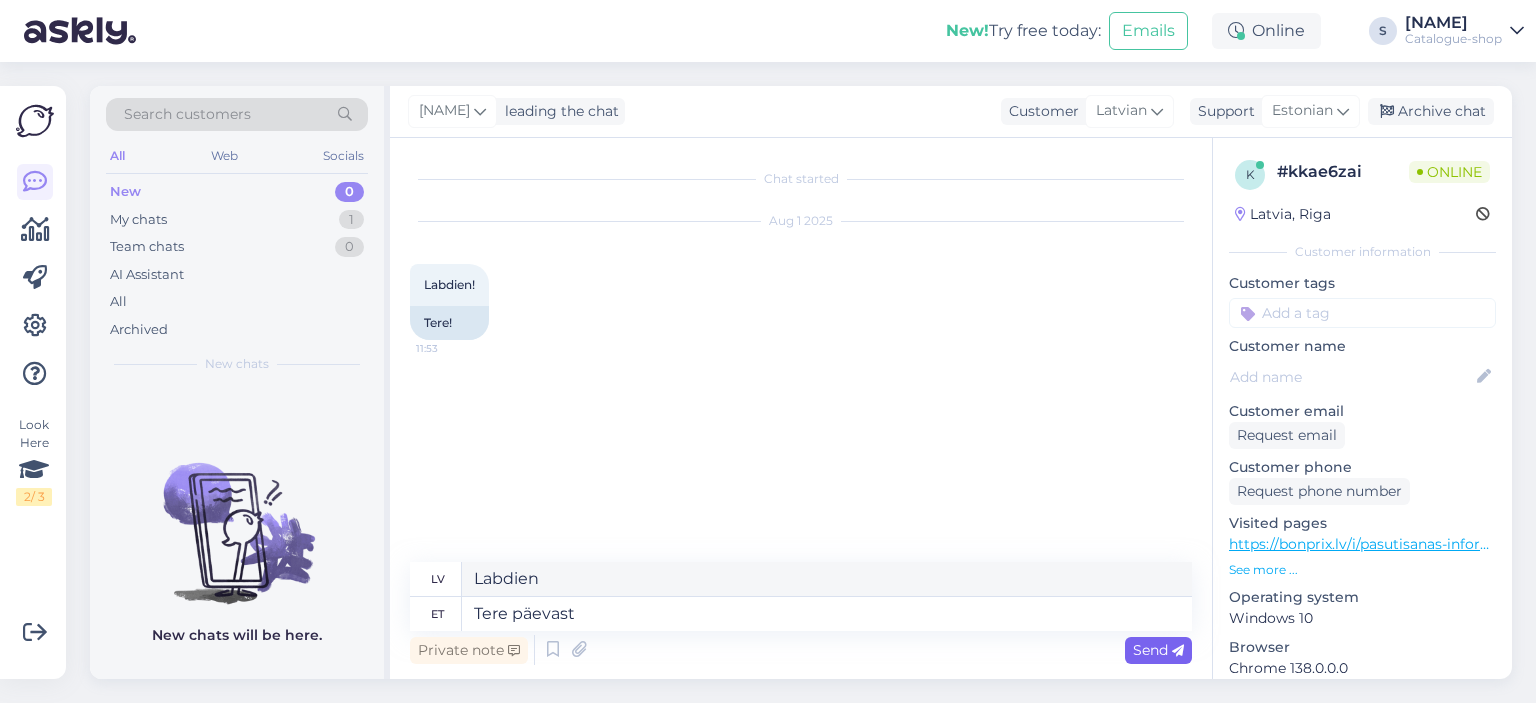 click on "Send" at bounding box center (1158, 650) 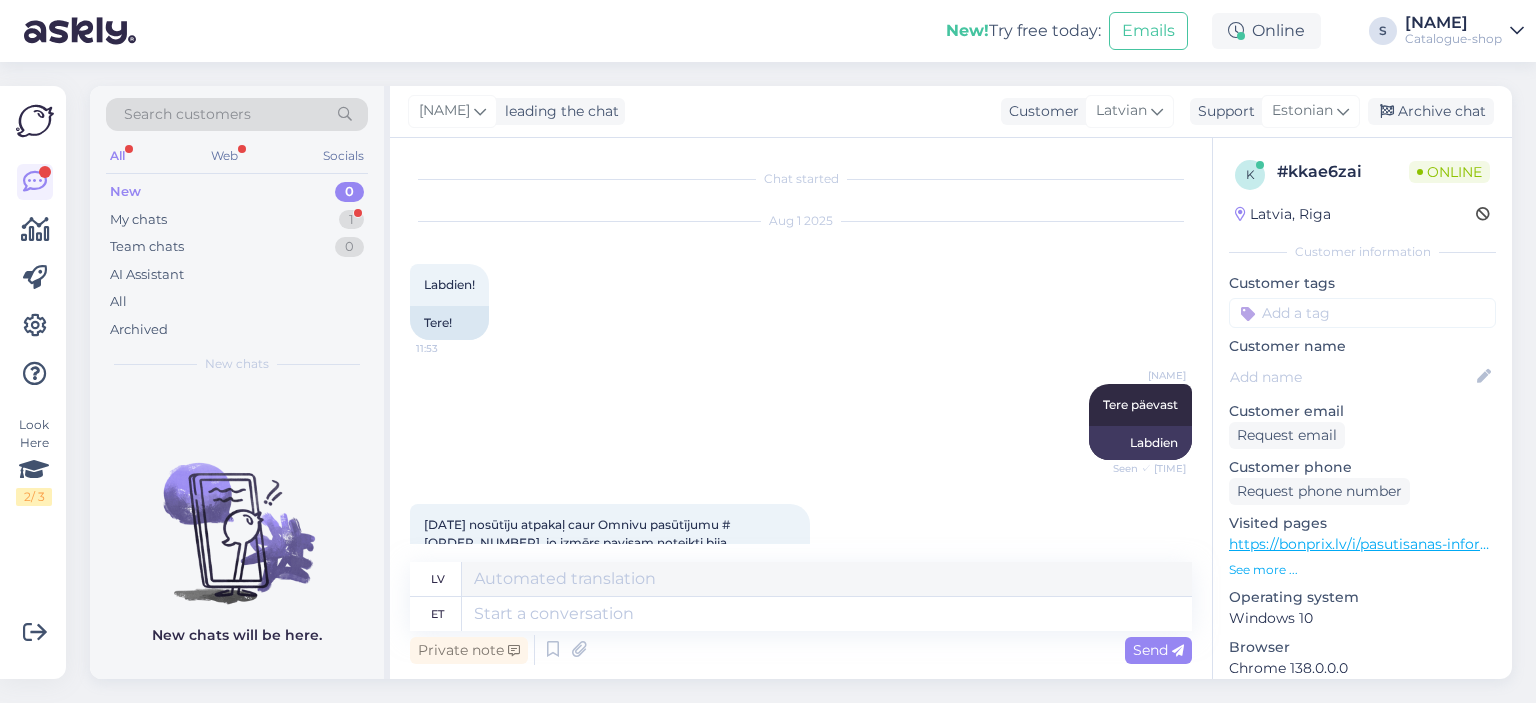 scroll, scrollTop: 129, scrollLeft: 0, axis: vertical 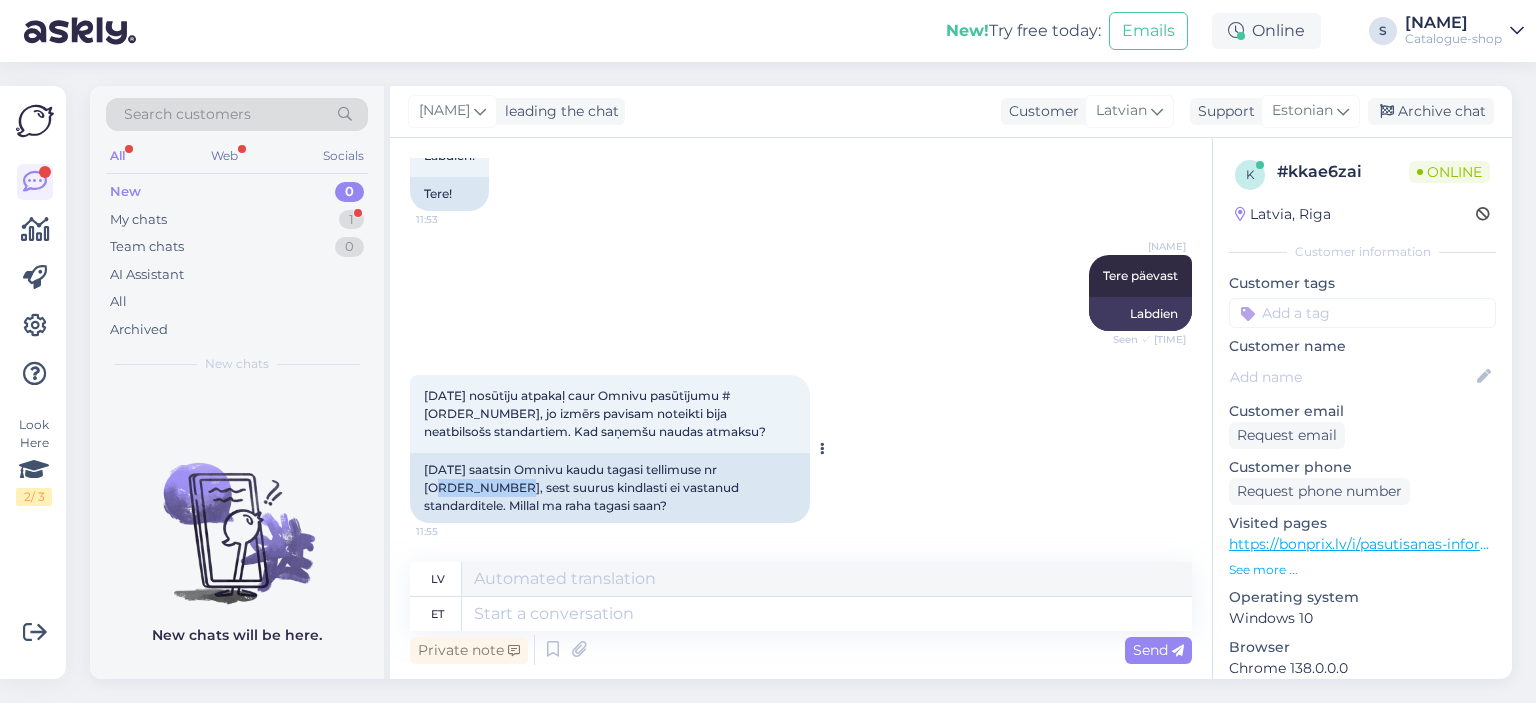 drag, startPoint x: 422, startPoint y: 487, endPoint x: 501, endPoint y: 488, distance: 79.00633 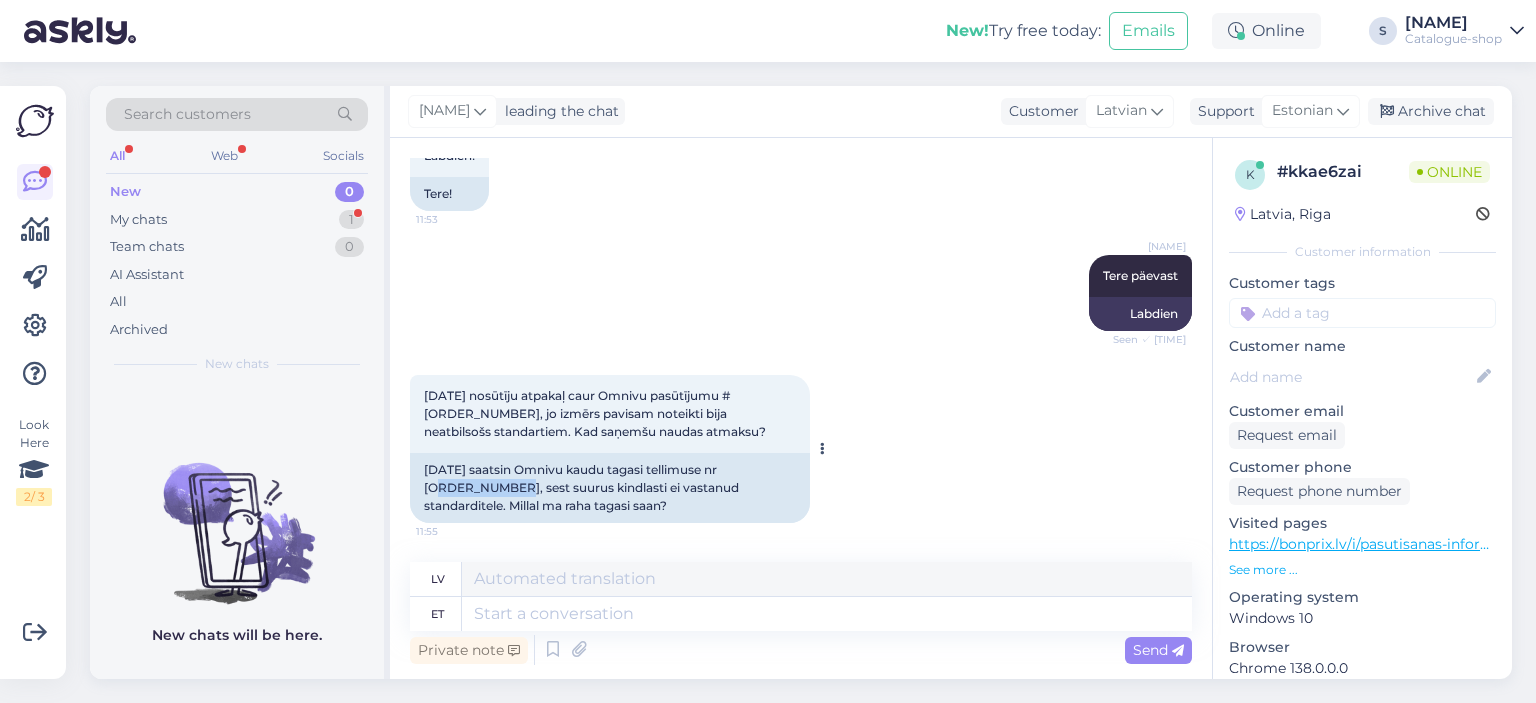 click on "[DATE] saatsin Omnivu kaudu tagasi tellimuse nr [ORDER_NUMBER], sest suurus kindlasti ei vastanud standarditele. Millal ma raha tagasi saan?" at bounding box center [610, 488] 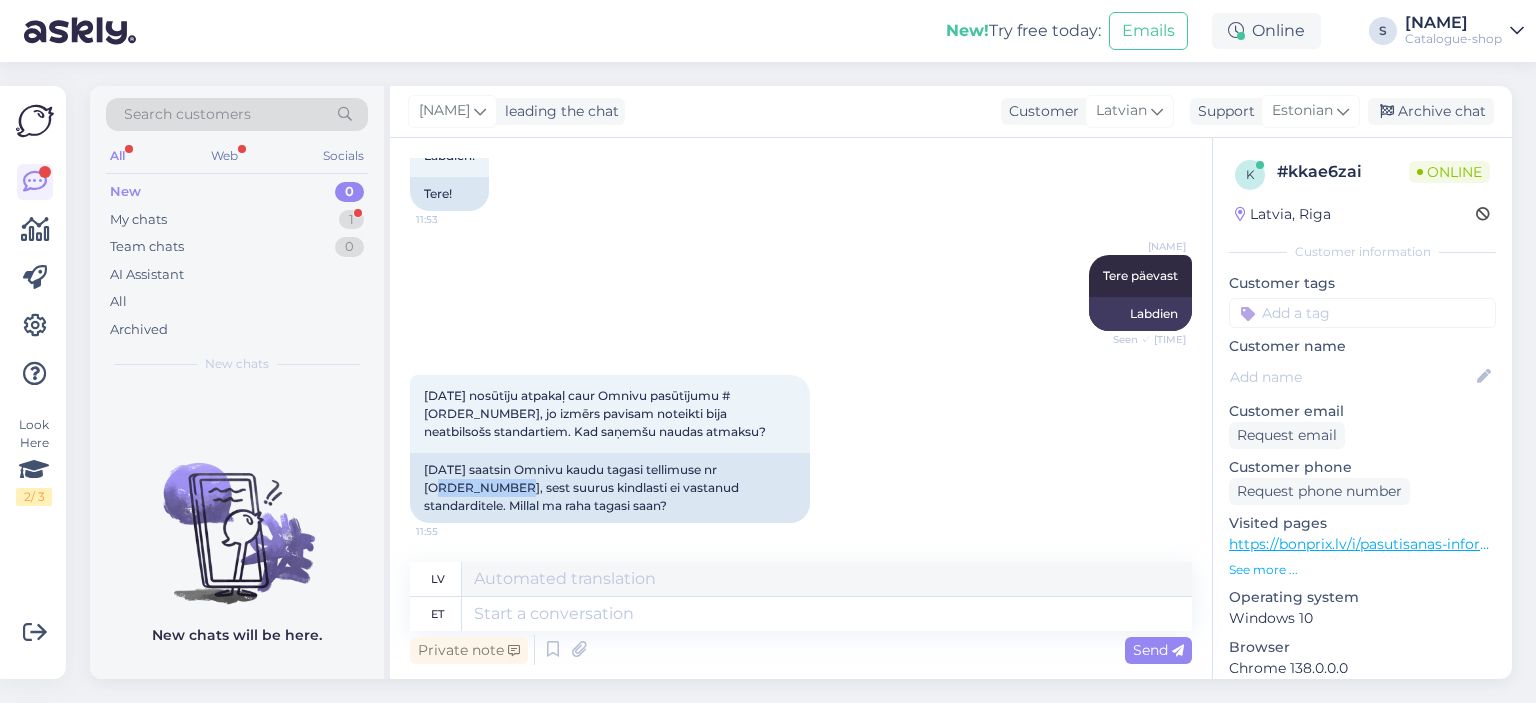 copy on "[ORDER_NUMBER]," 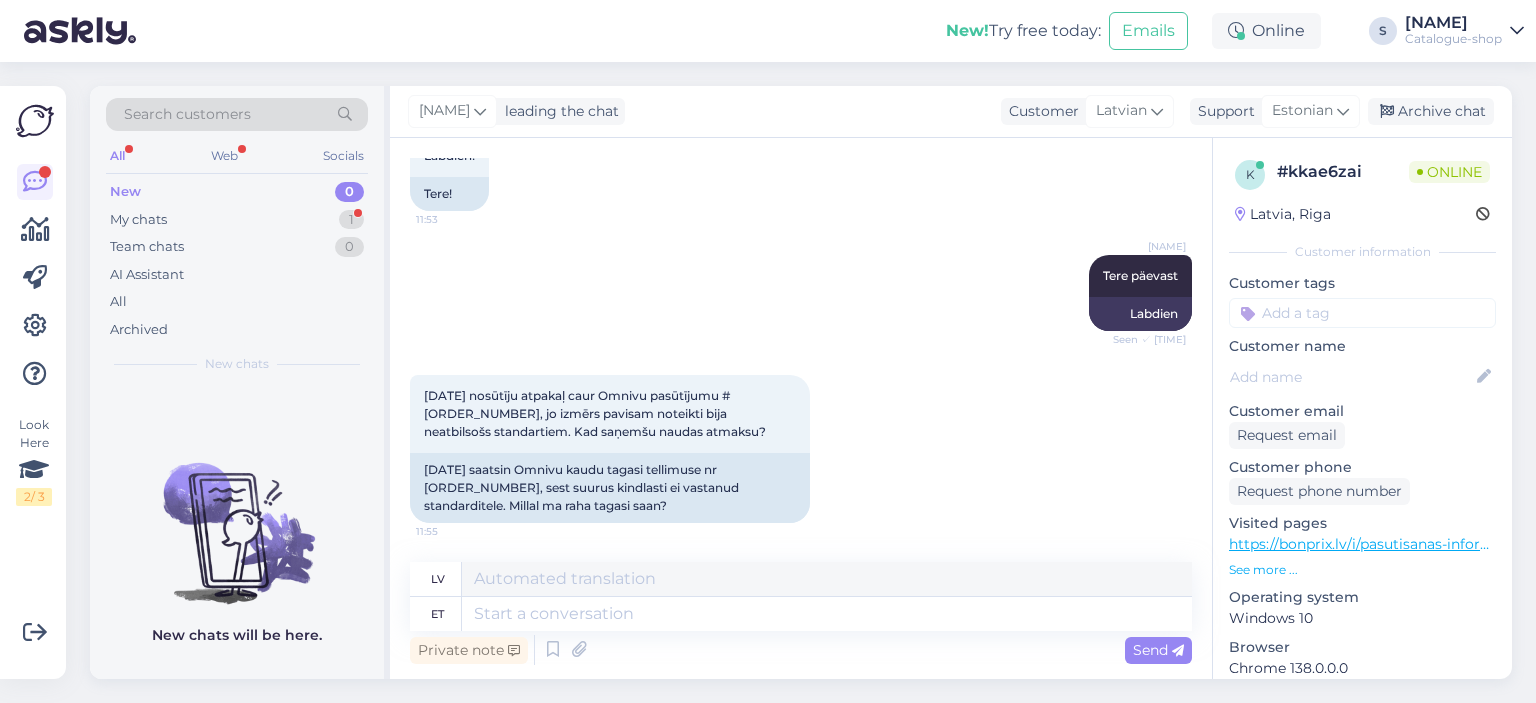 click on "New chats will be here." at bounding box center [237, 532] 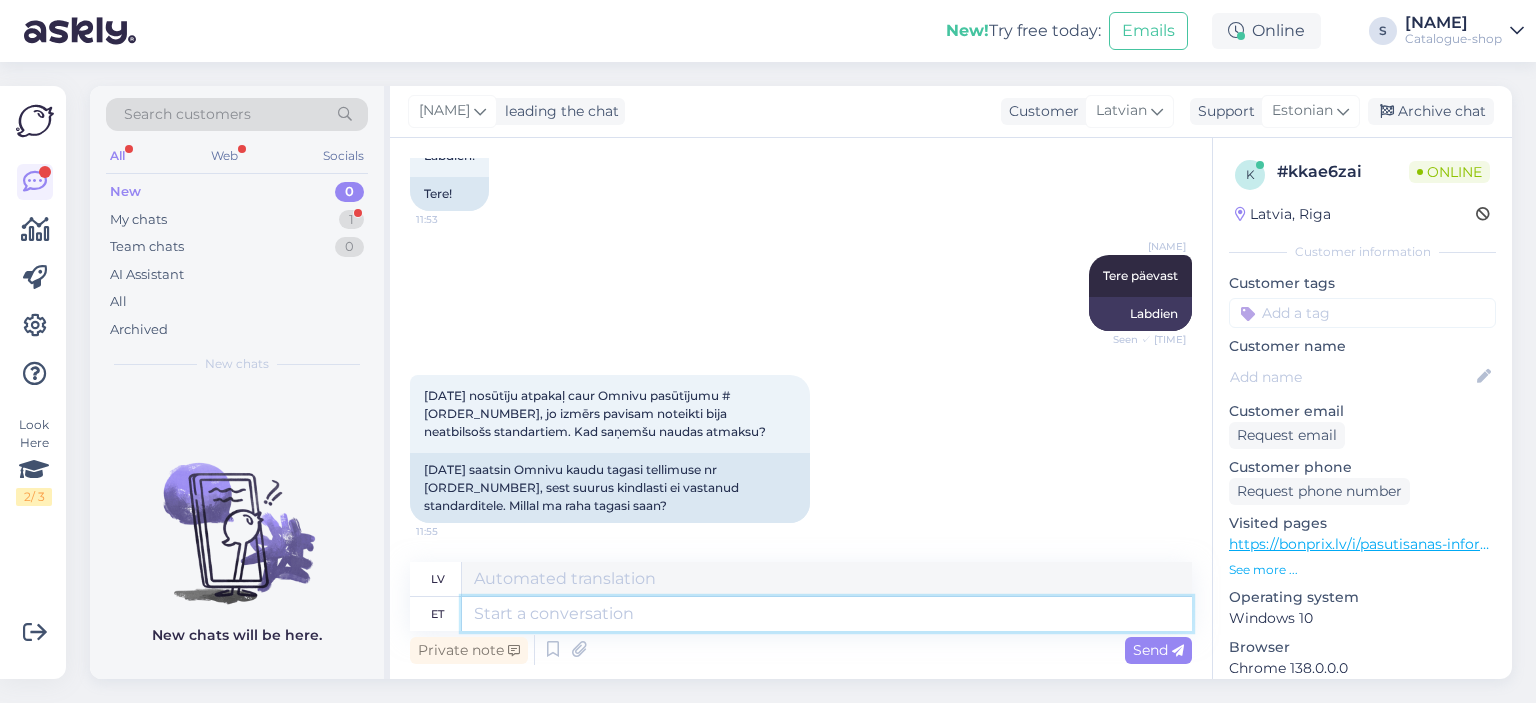 click at bounding box center (827, 614) 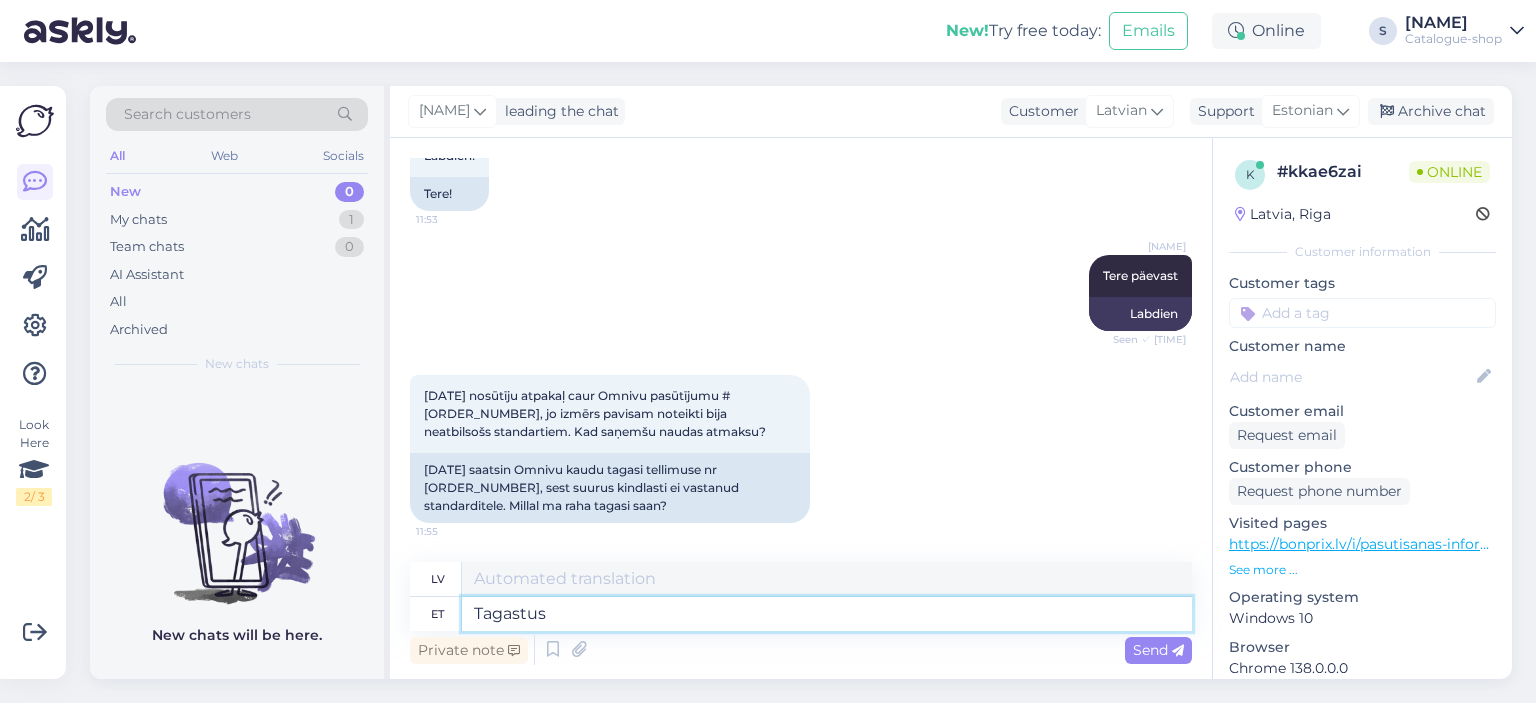 type on "Tagastus" 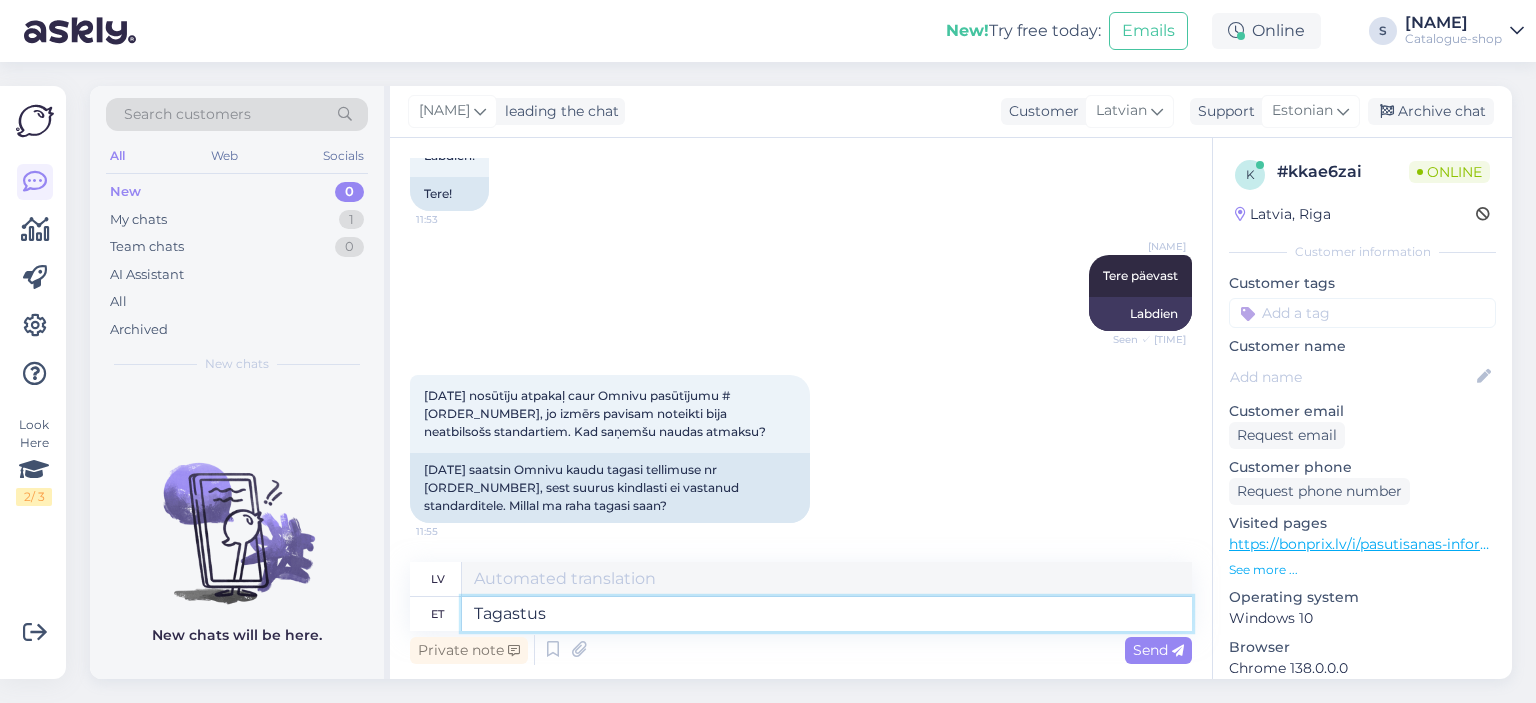 type on "Atgriešanās" 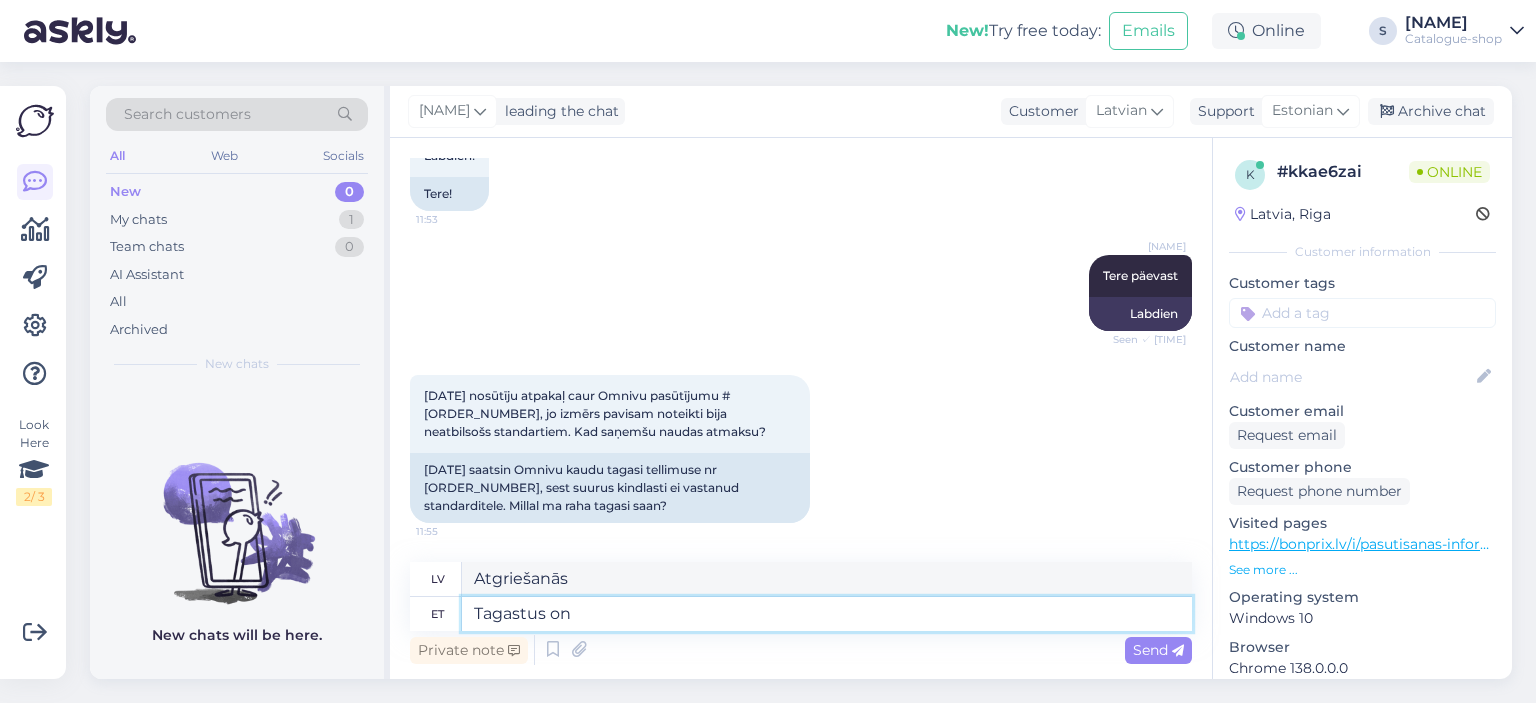 type on "Tagastus on" 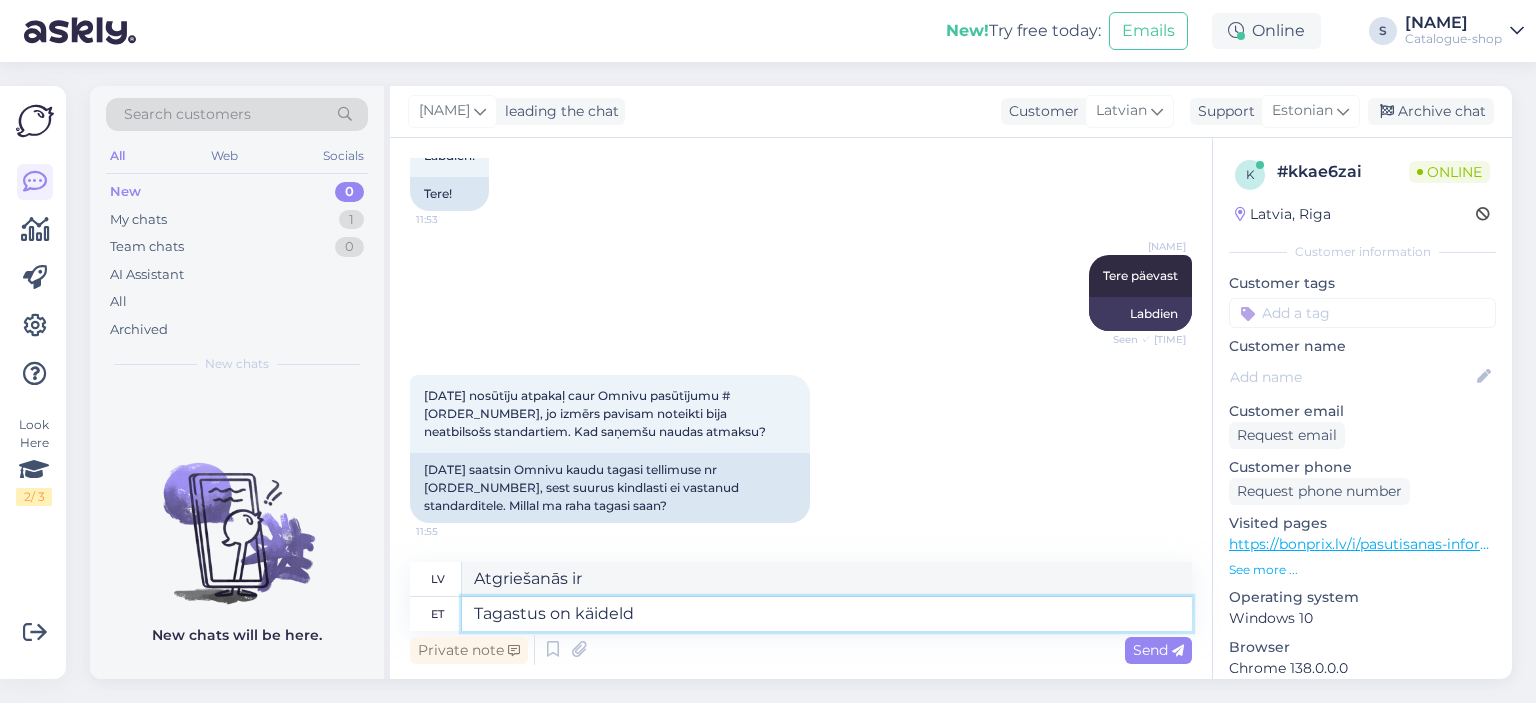 type on "Tagastus on käideldu" 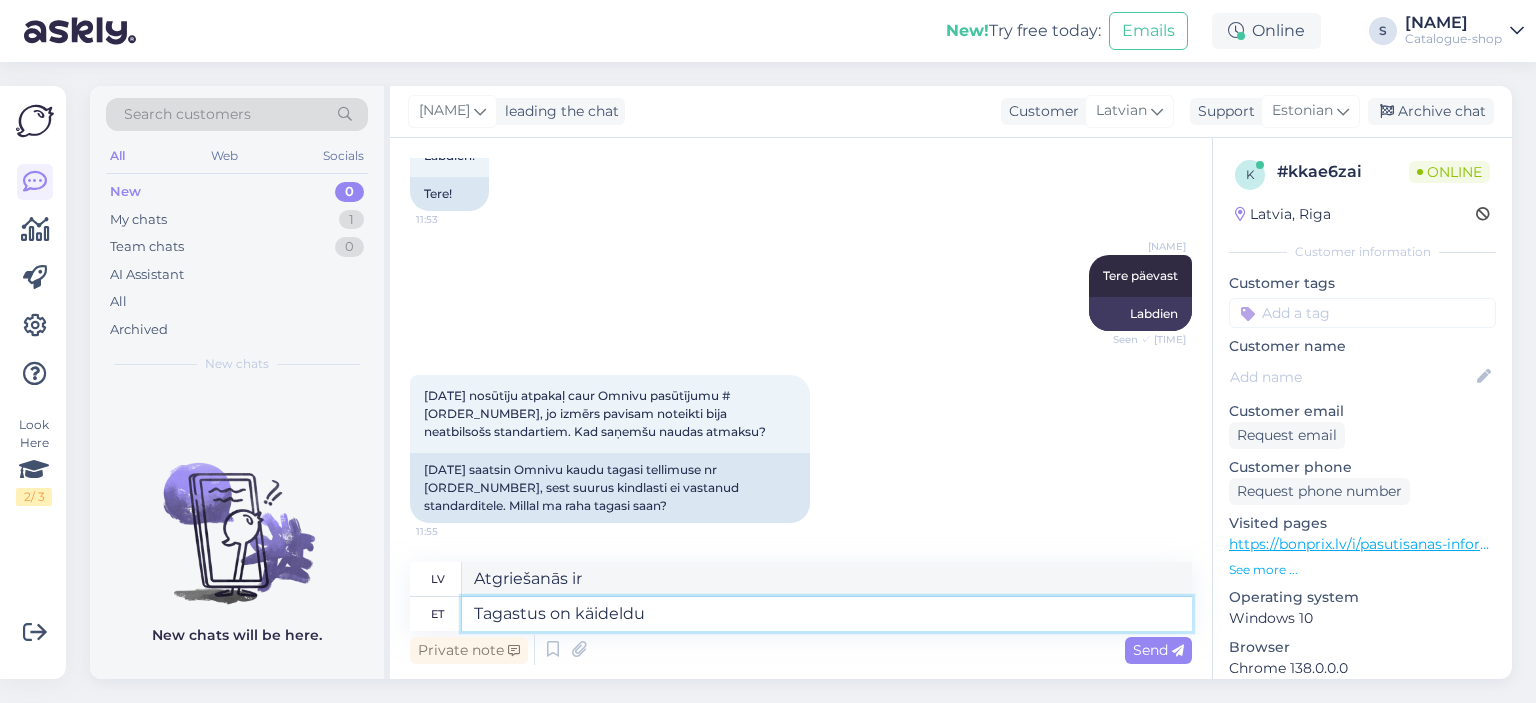 type on "Atgriešana ir apstrādāta." 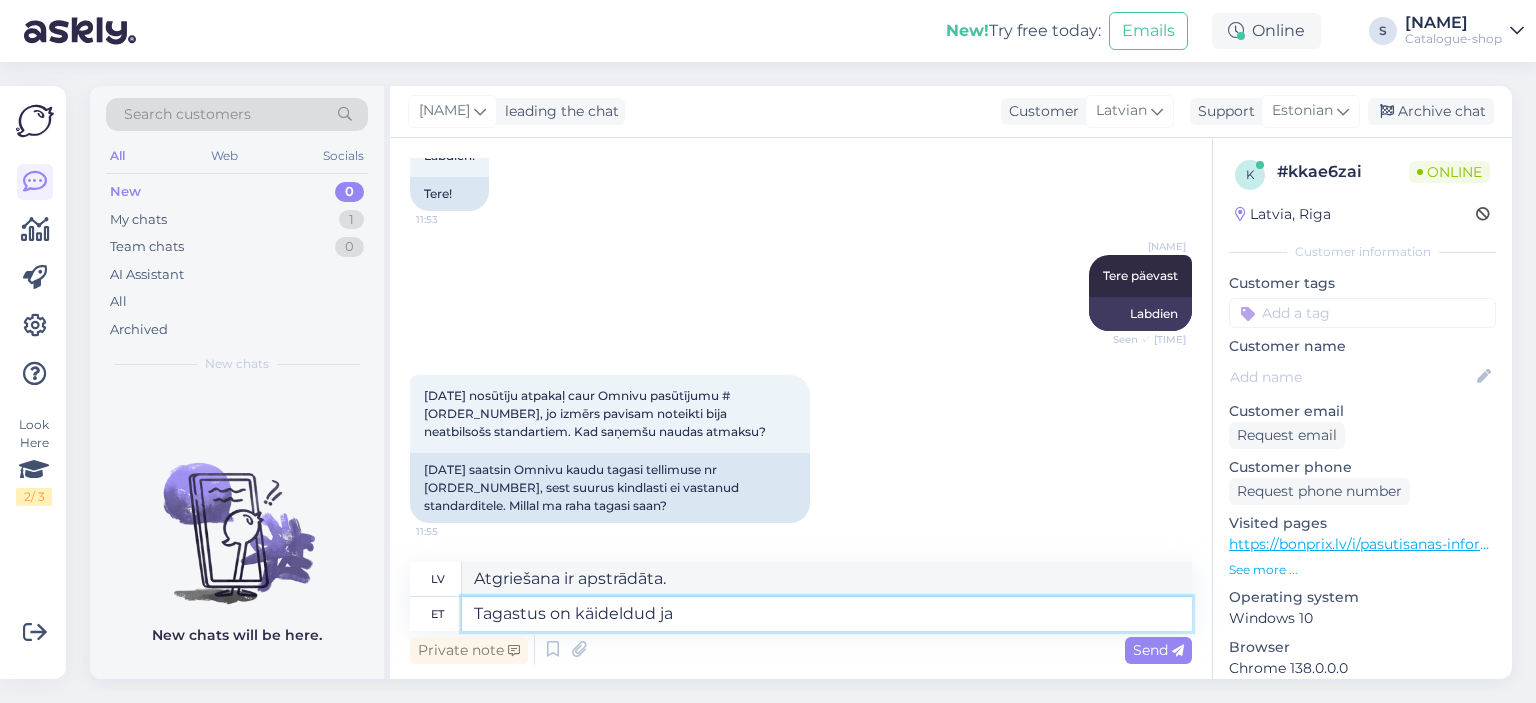 type on "Tagastus on käideldud ja" 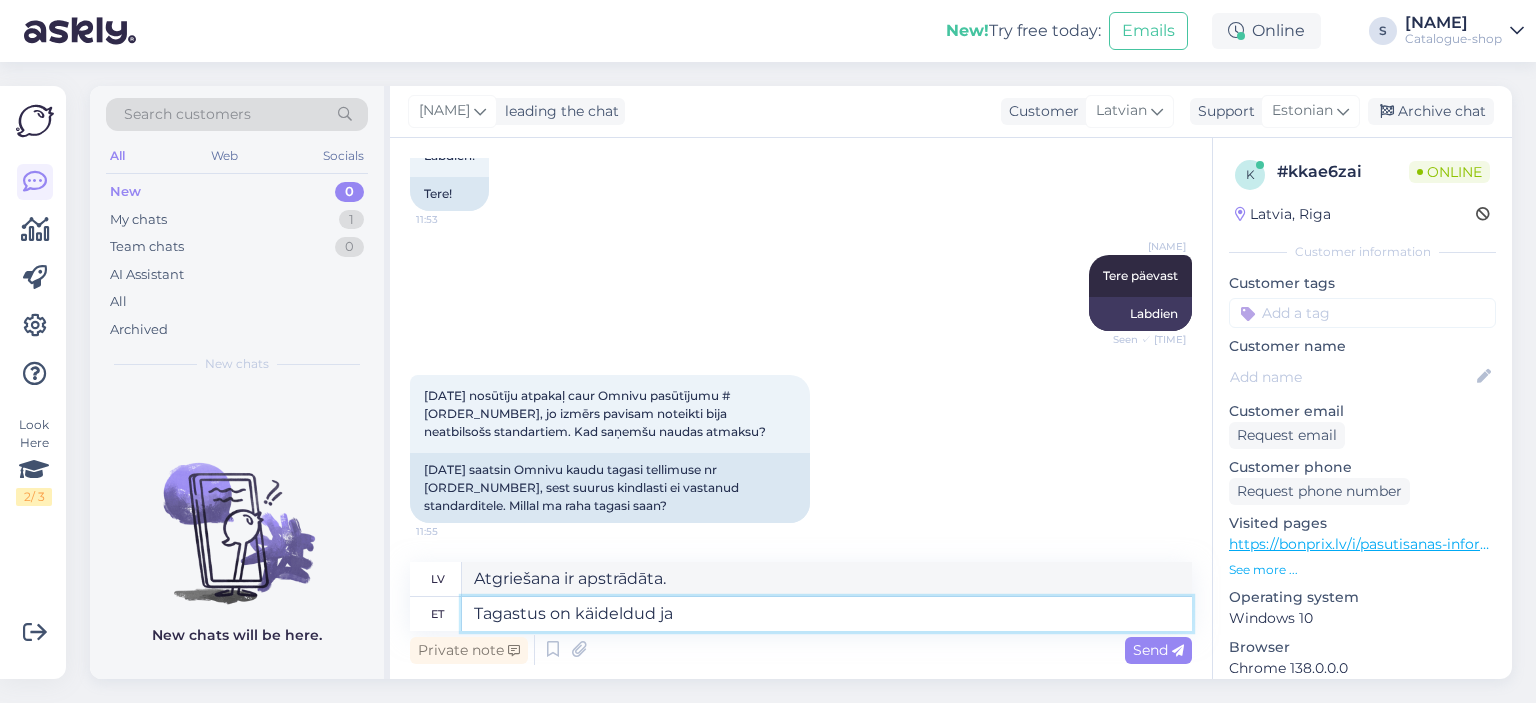 type on "Atgriešana ir apstrādāta un" 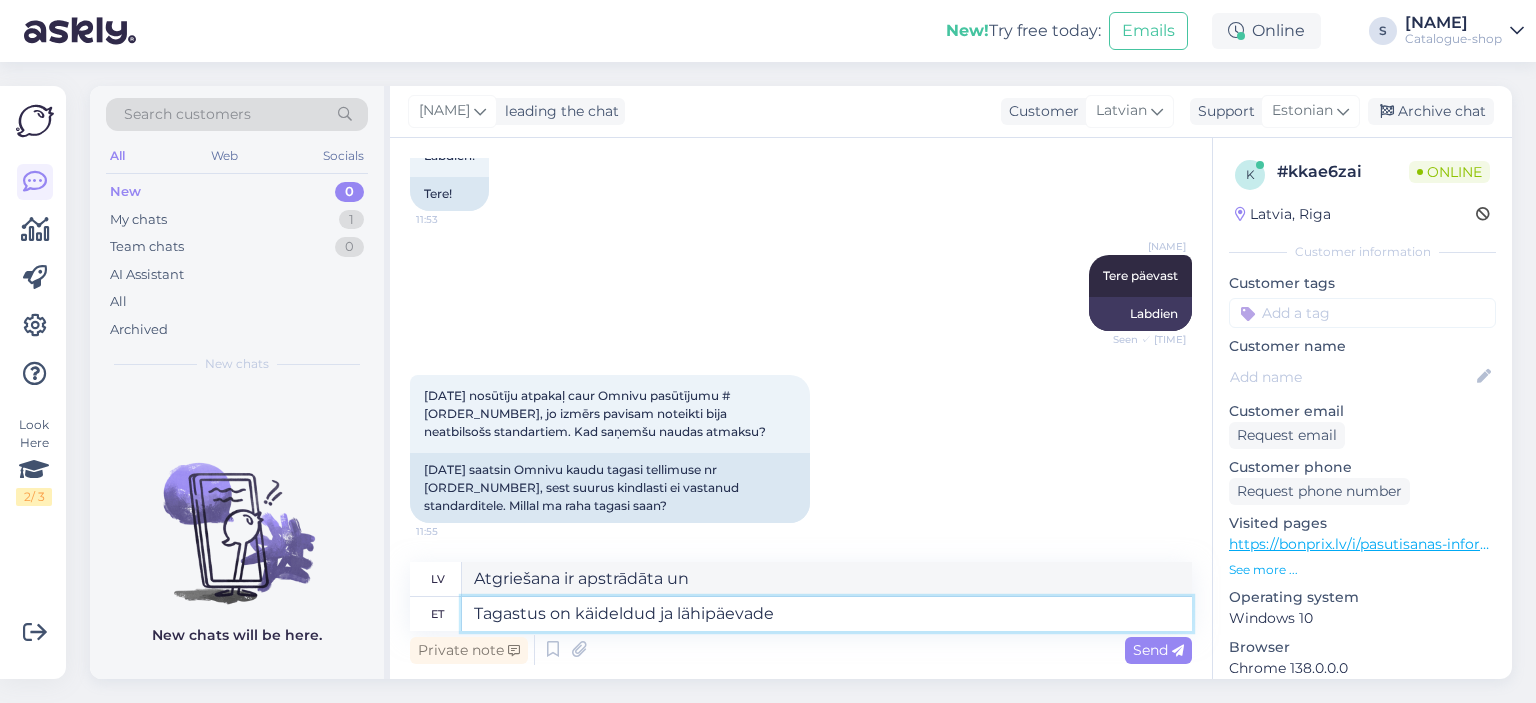 type on "Tagastus on käideldud ja lähipäevadel" 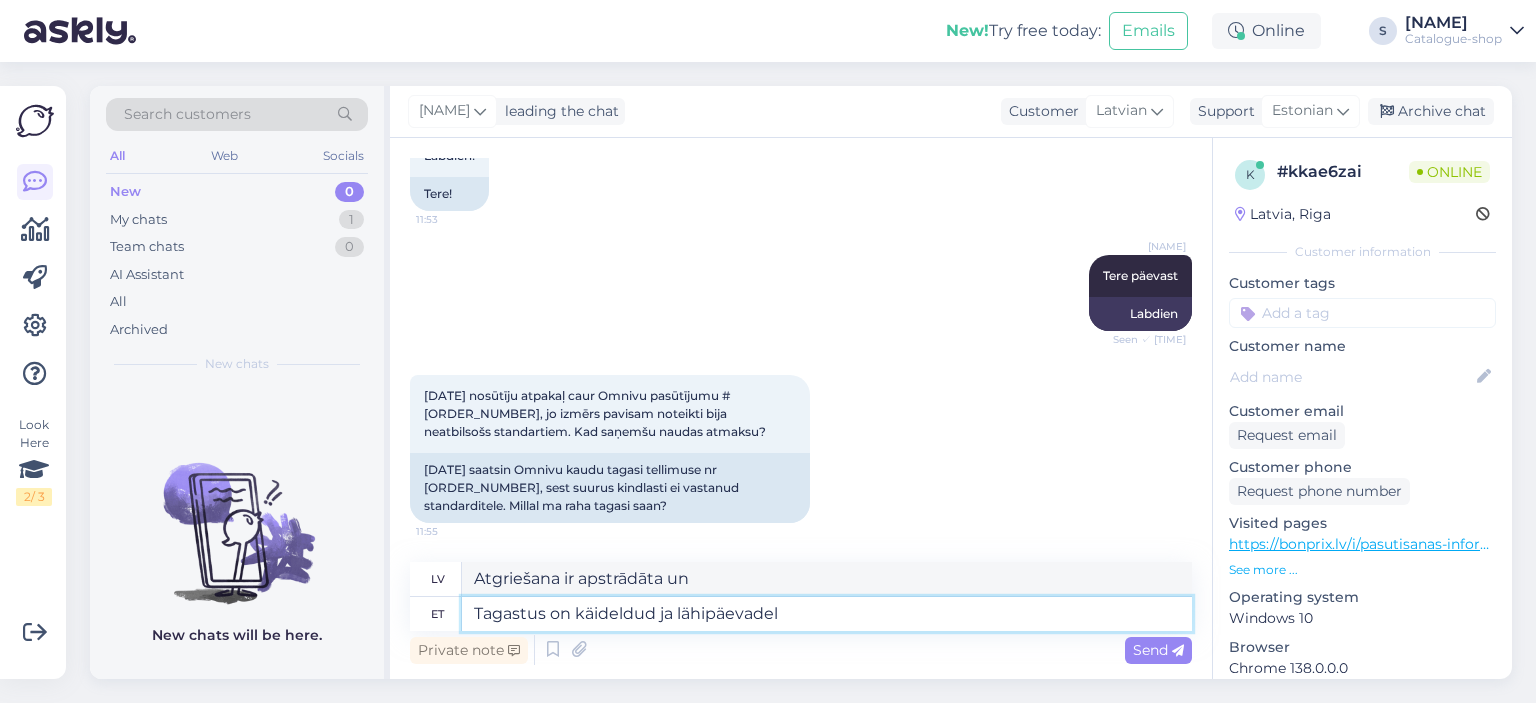 type on "Atgriešana ir apstrādāta un tiks piegādāta tuvāko dienu laikā." 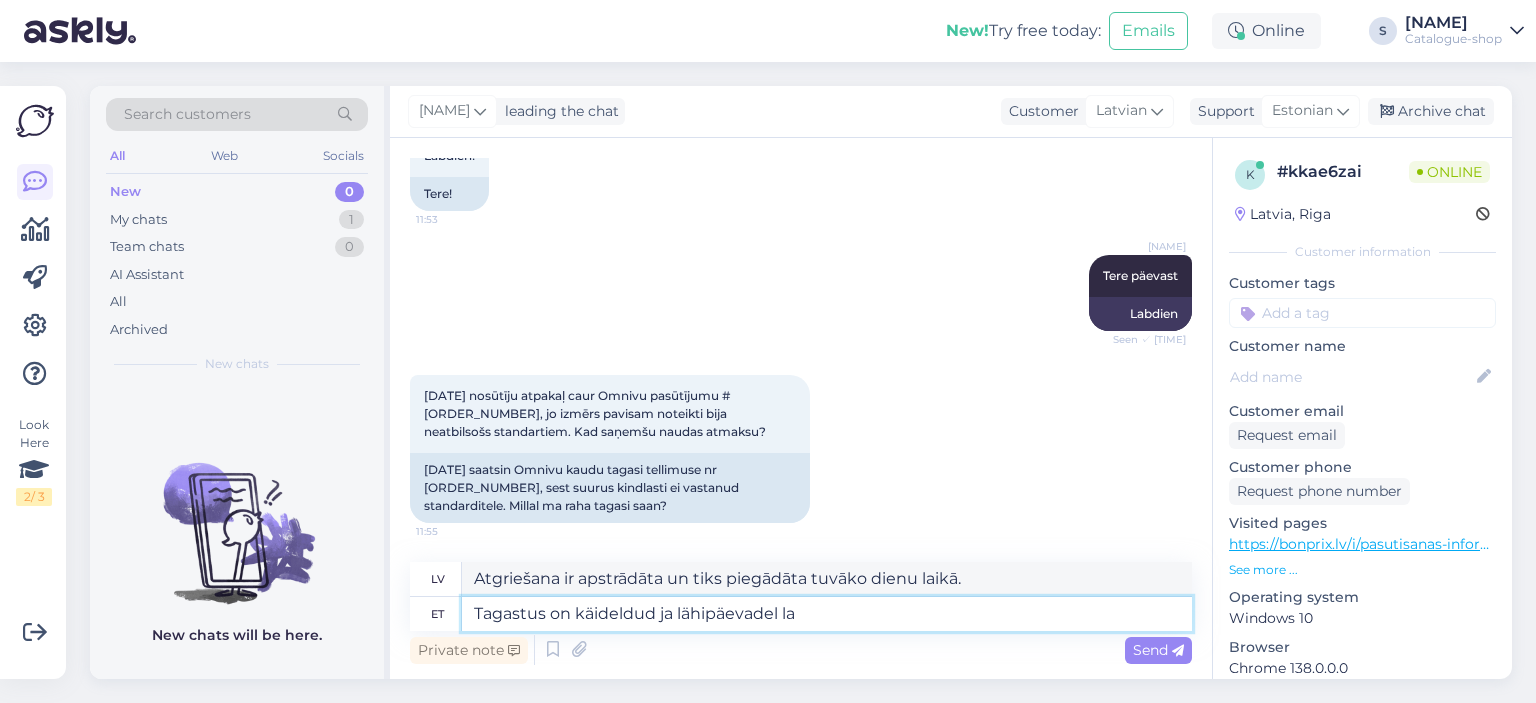 type on "Tagastus on käideldud ja lähipäevadel lae" 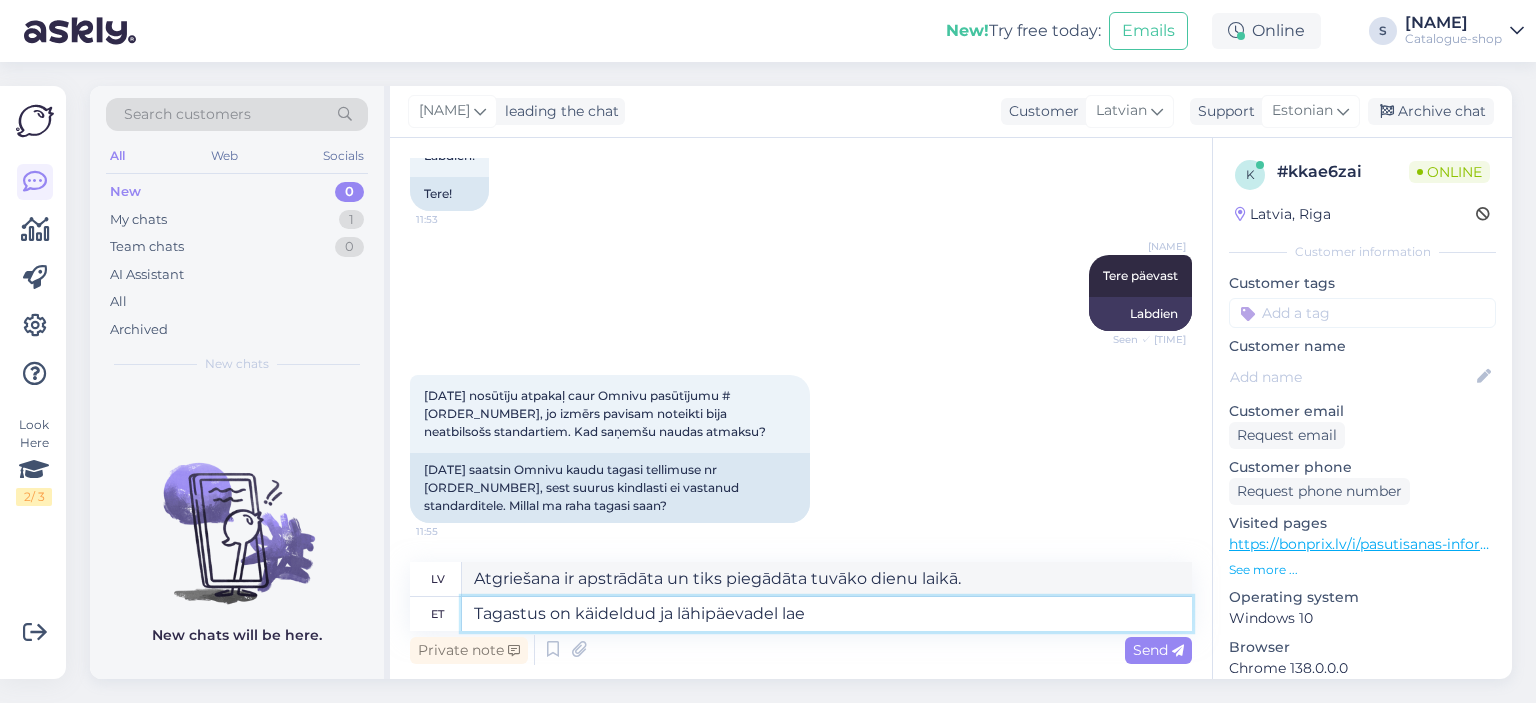 type on "Atgriešana ir apstrādāta un tiks augšupielādēta tuvāko dienu laikā." 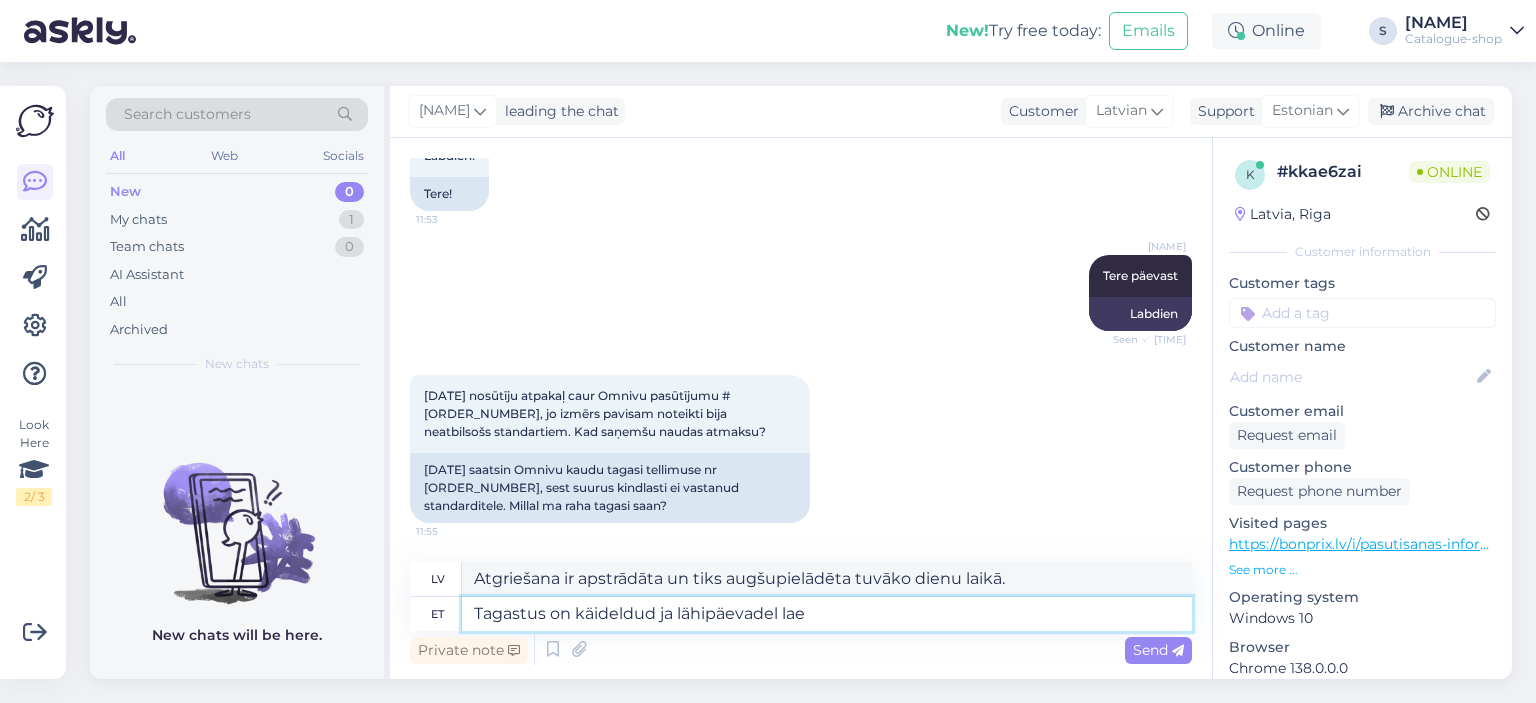 click on "Tagastus on käideldud ja lähipäevadel lae" at bounding box center [827, 614] 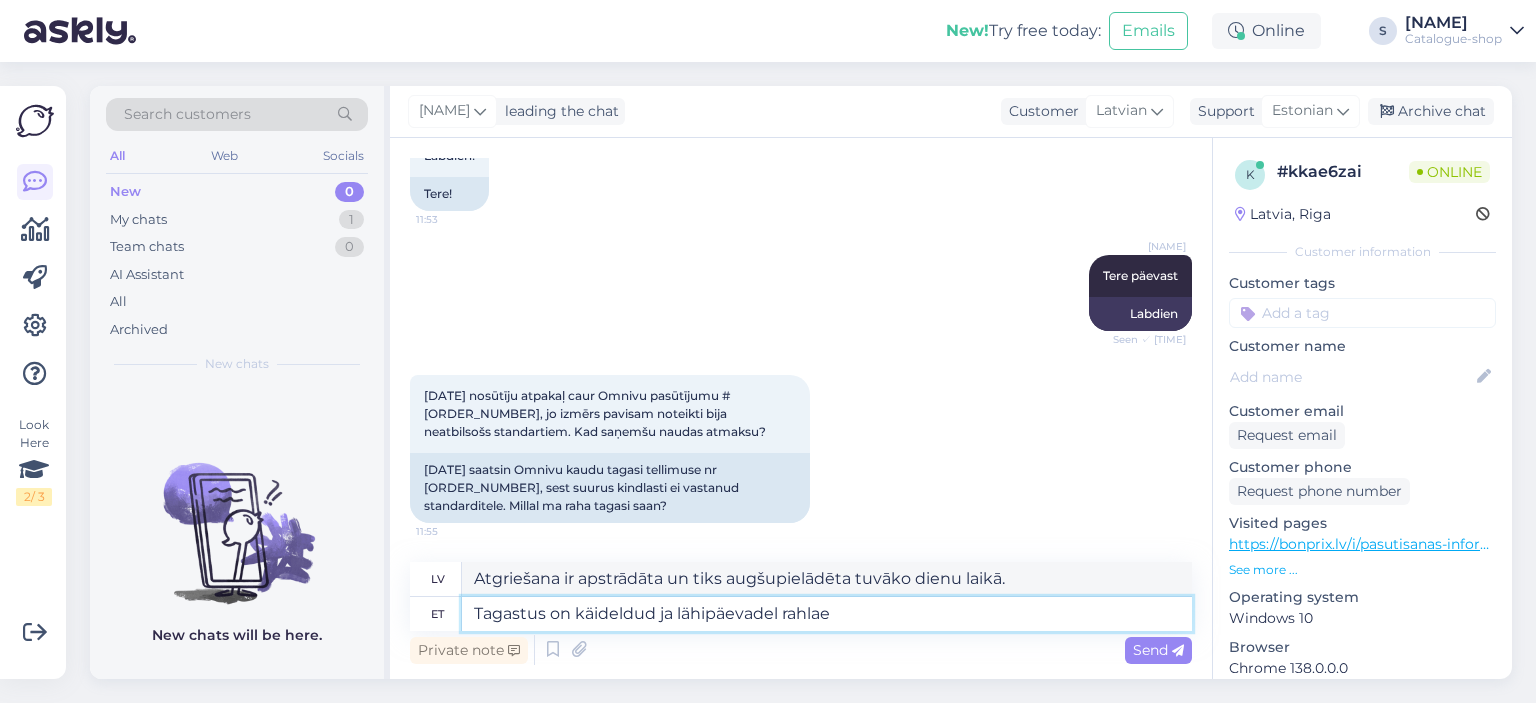 type on "Tagastus on käideldud ja lähipäevadel rahlae" 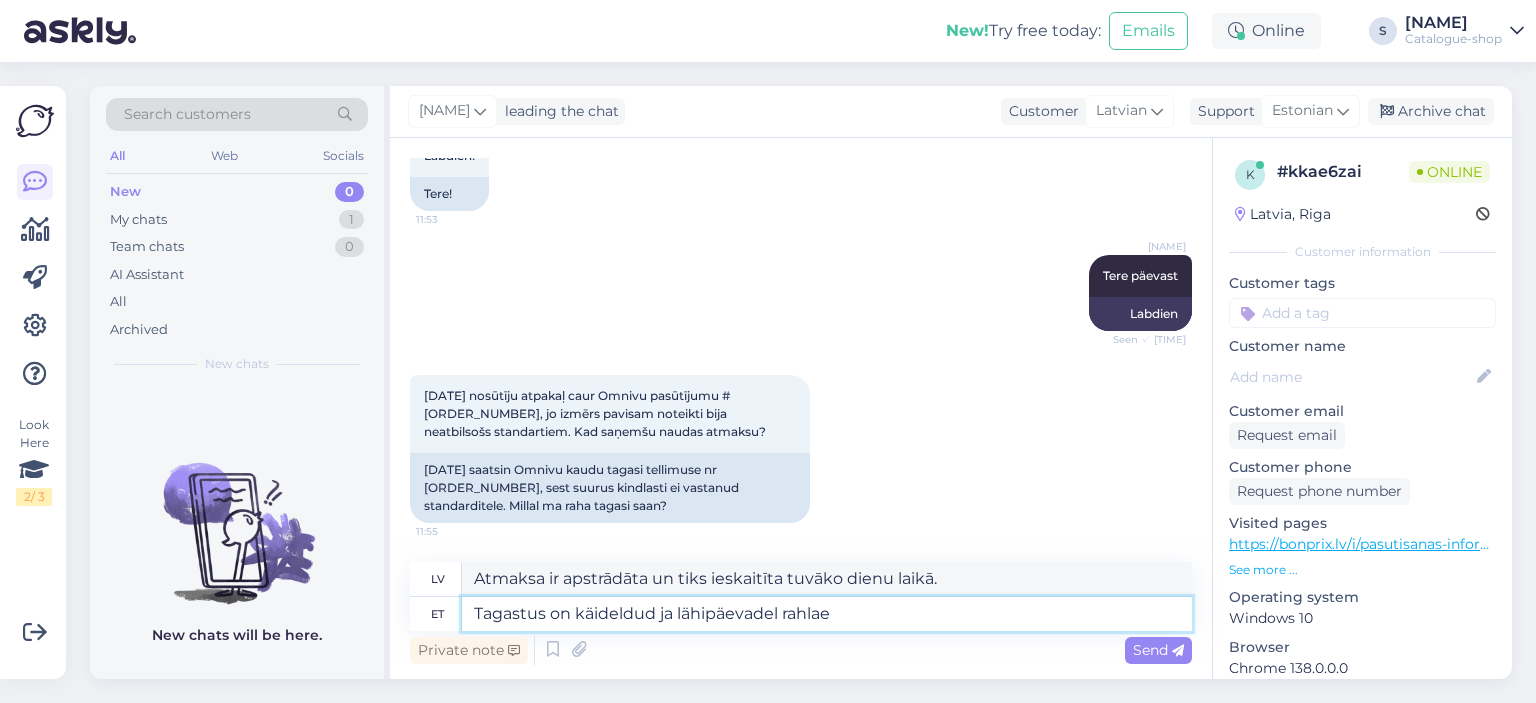 type on "Tagastus on käideldud ja lähipäevadel raha lae" 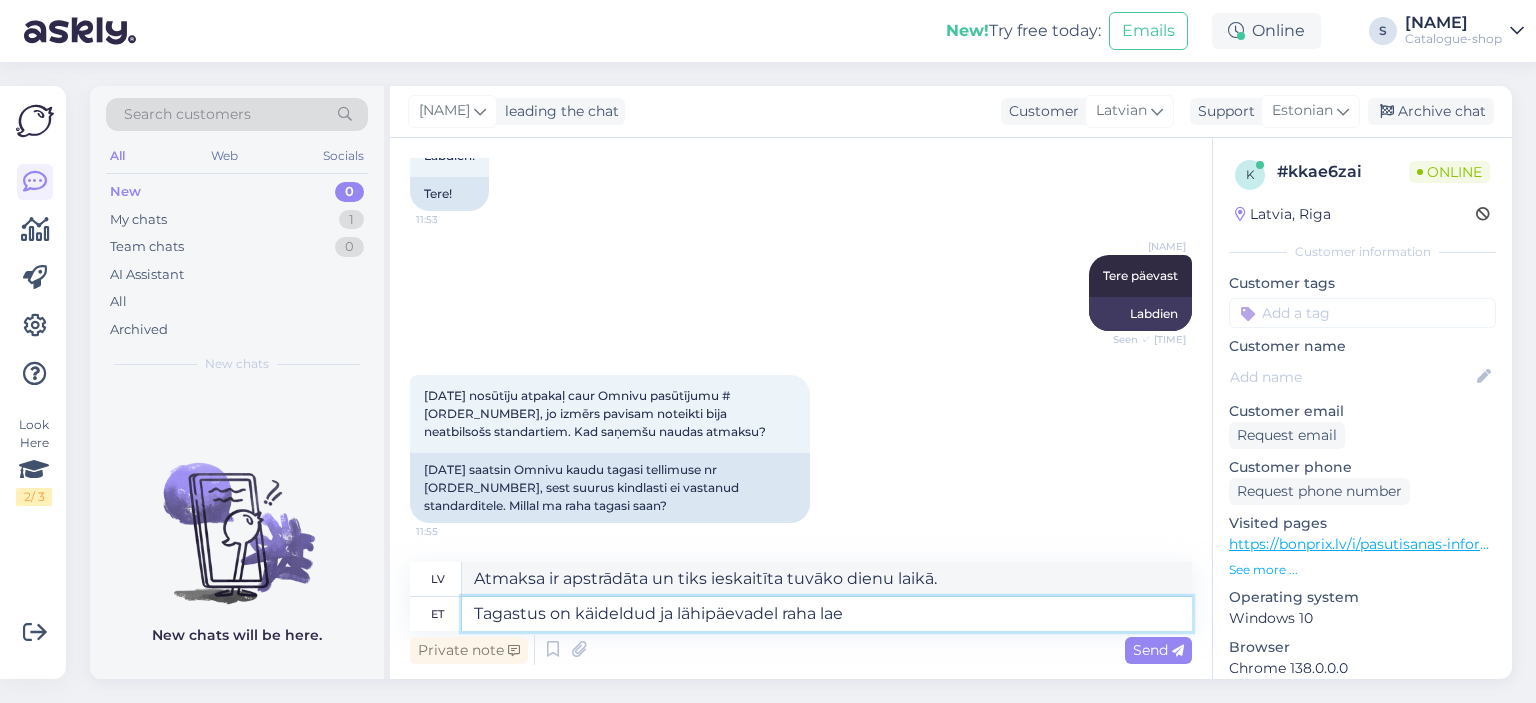 type on "Atmaksa ir apstrādāta, un nauda tiks ieskaitīta tuvāko dienu laikā." 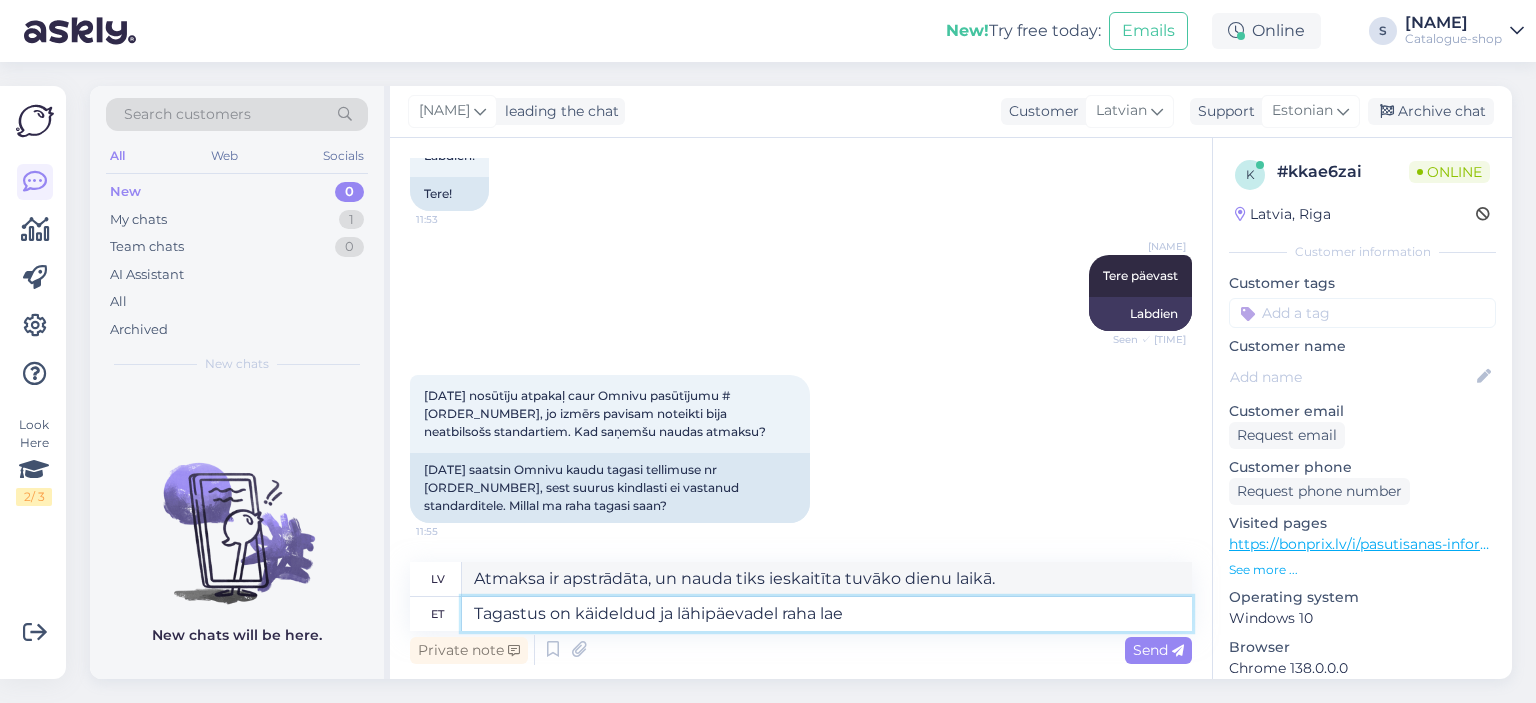 click on "Tagastus on käideldud ja lähipäevadel raha lae" at bounding box center [827, 614] 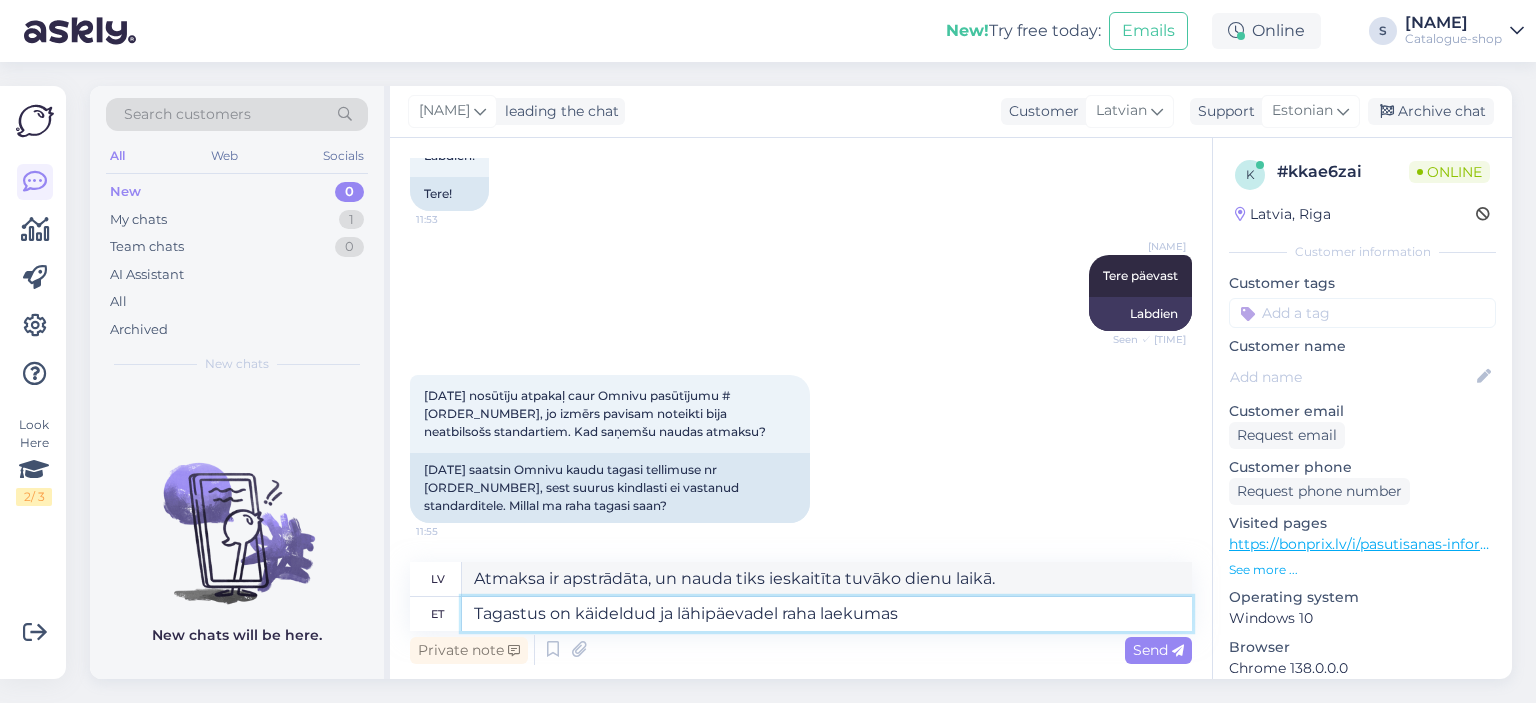 type on "Tagastus on käideldud ja lähipäevadel raha laekumas" 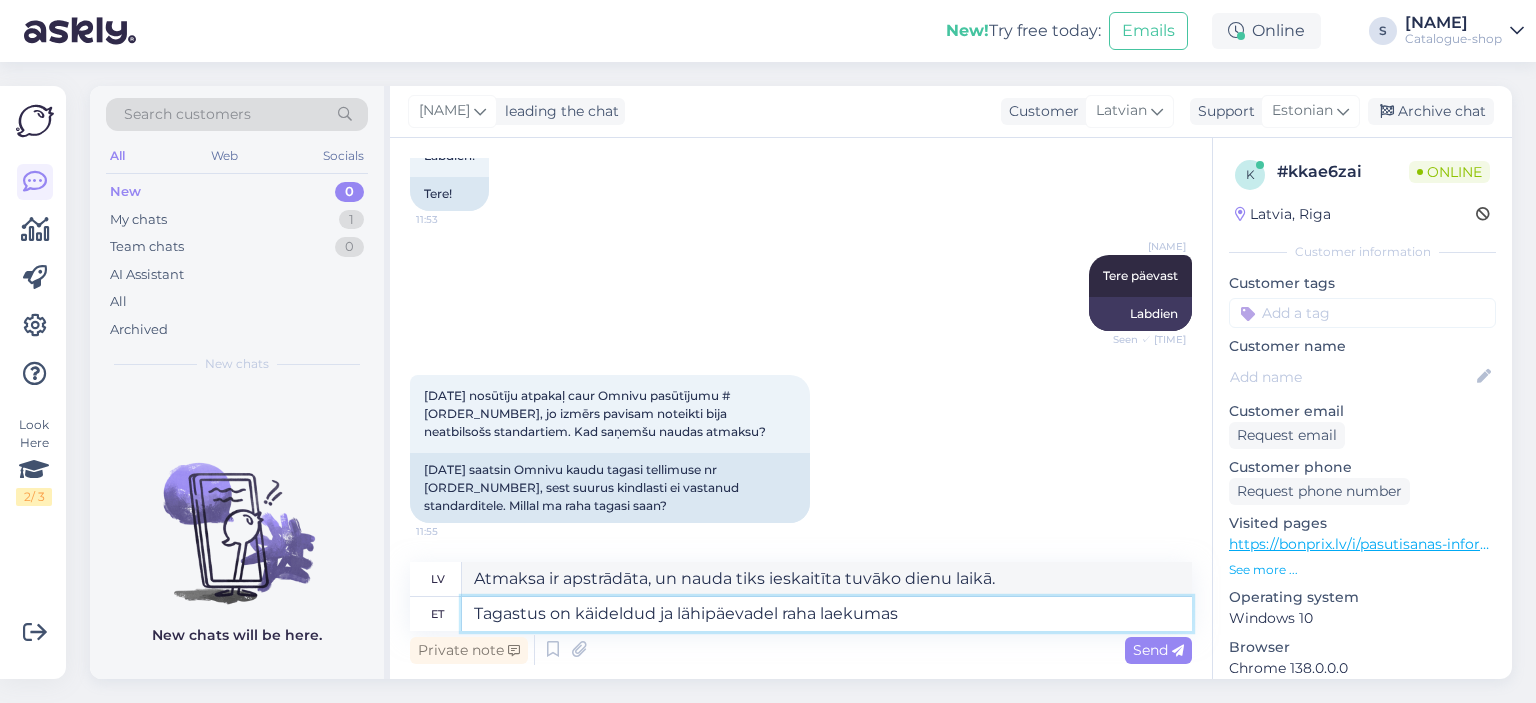 type on "Atmaksa ir apstrādāta, un nauda tiks saņemta tuvāko dienu laikā." 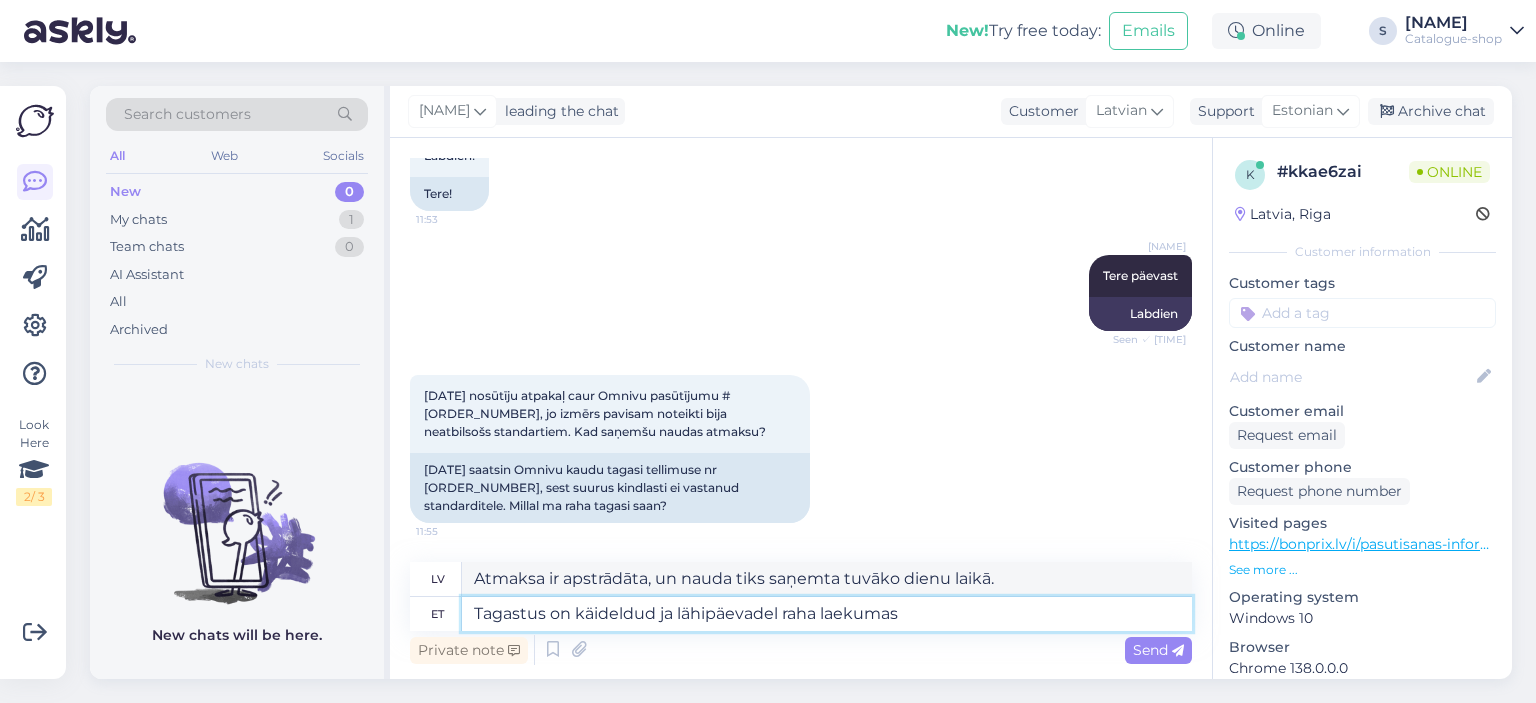 click on "Tagastus on käideldud ja lähipäevadel raha laekumas" at bounding box center (827, 614) 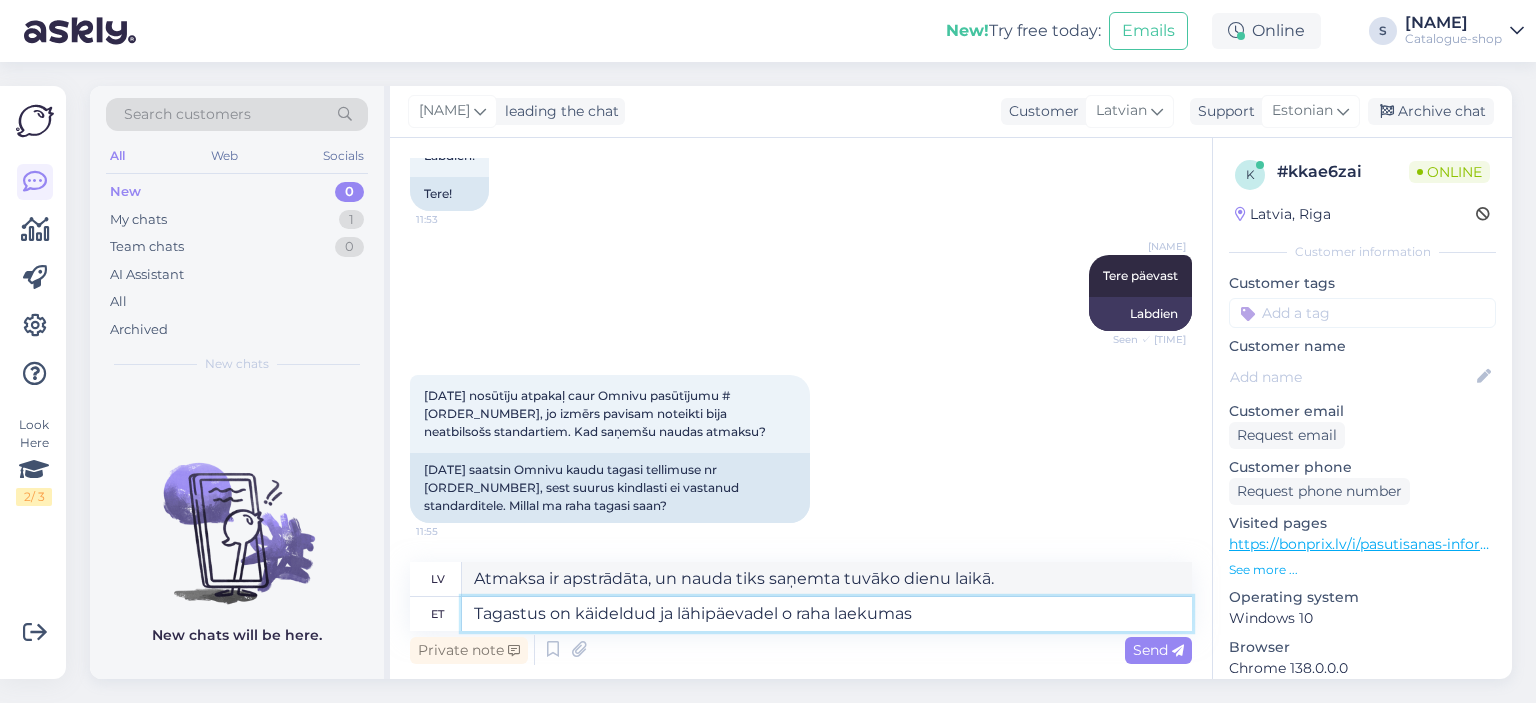 type on "Tagastus on käideldud ja lähipäevadel on raha laekumas" 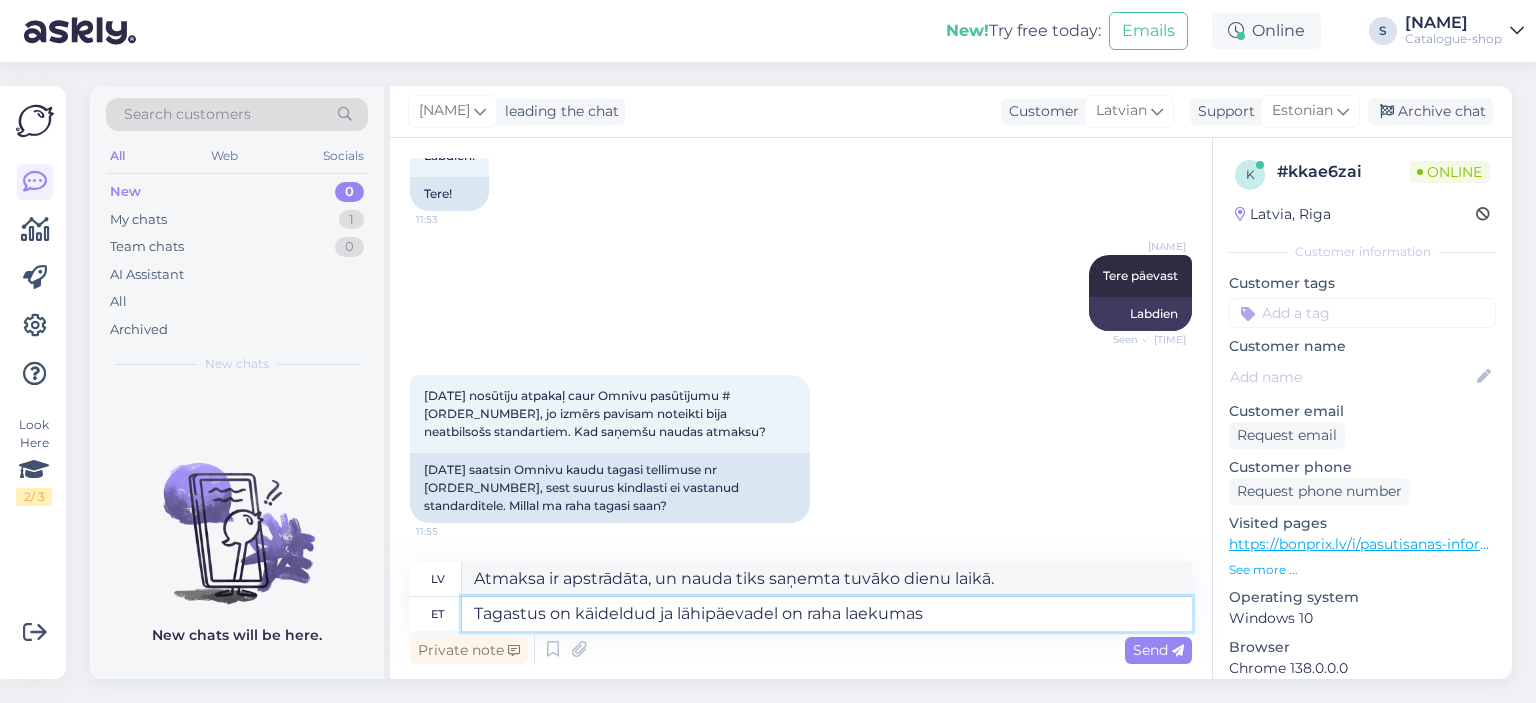 type on "Atmaksa ir apstrādāta, un nauda tiks saņemta tuvākajās dienās." 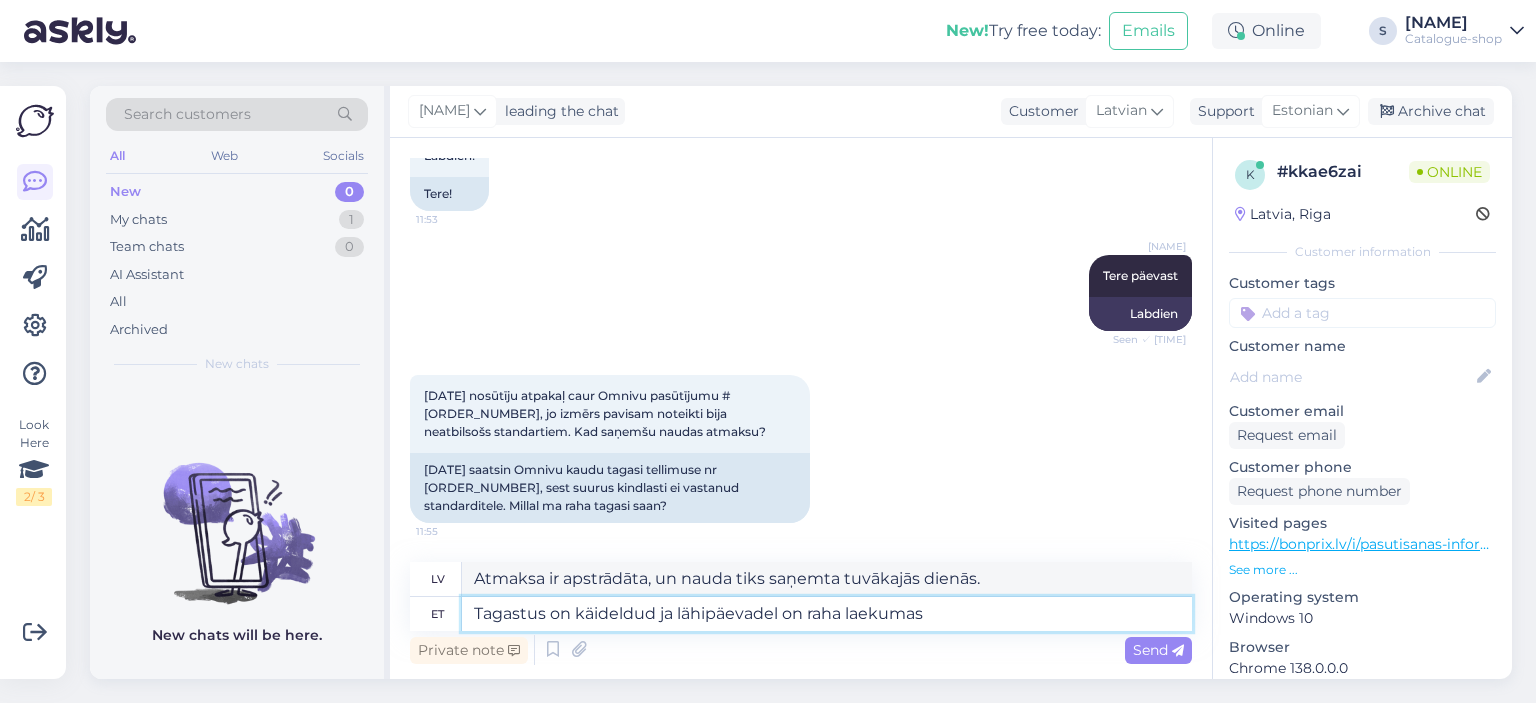 click on "Tagastus on käideldud ja lähipäevadel on raha laekumas" at bounding box center [827, 614] 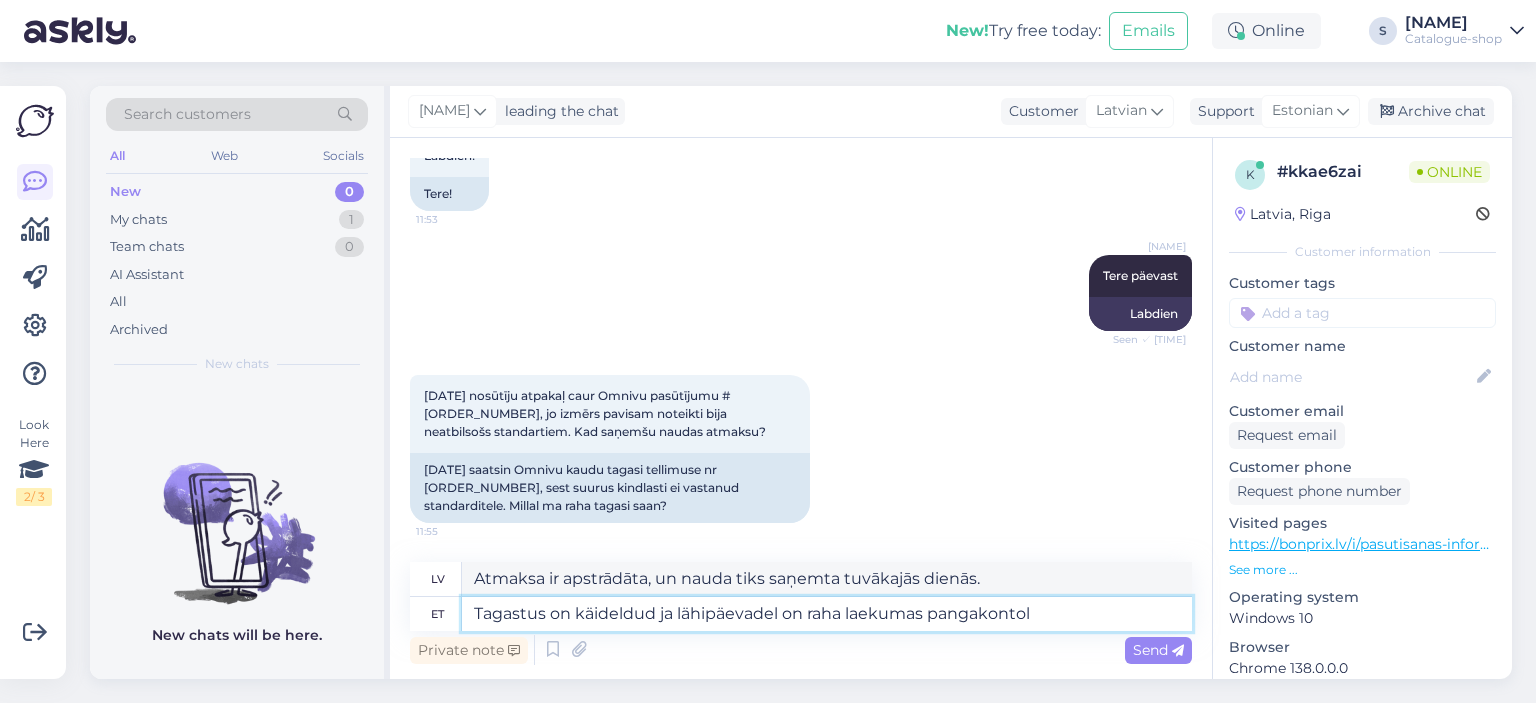 type on "Tagastus on käideldud ja lähipäevadel on raha laekumas pangakontole" 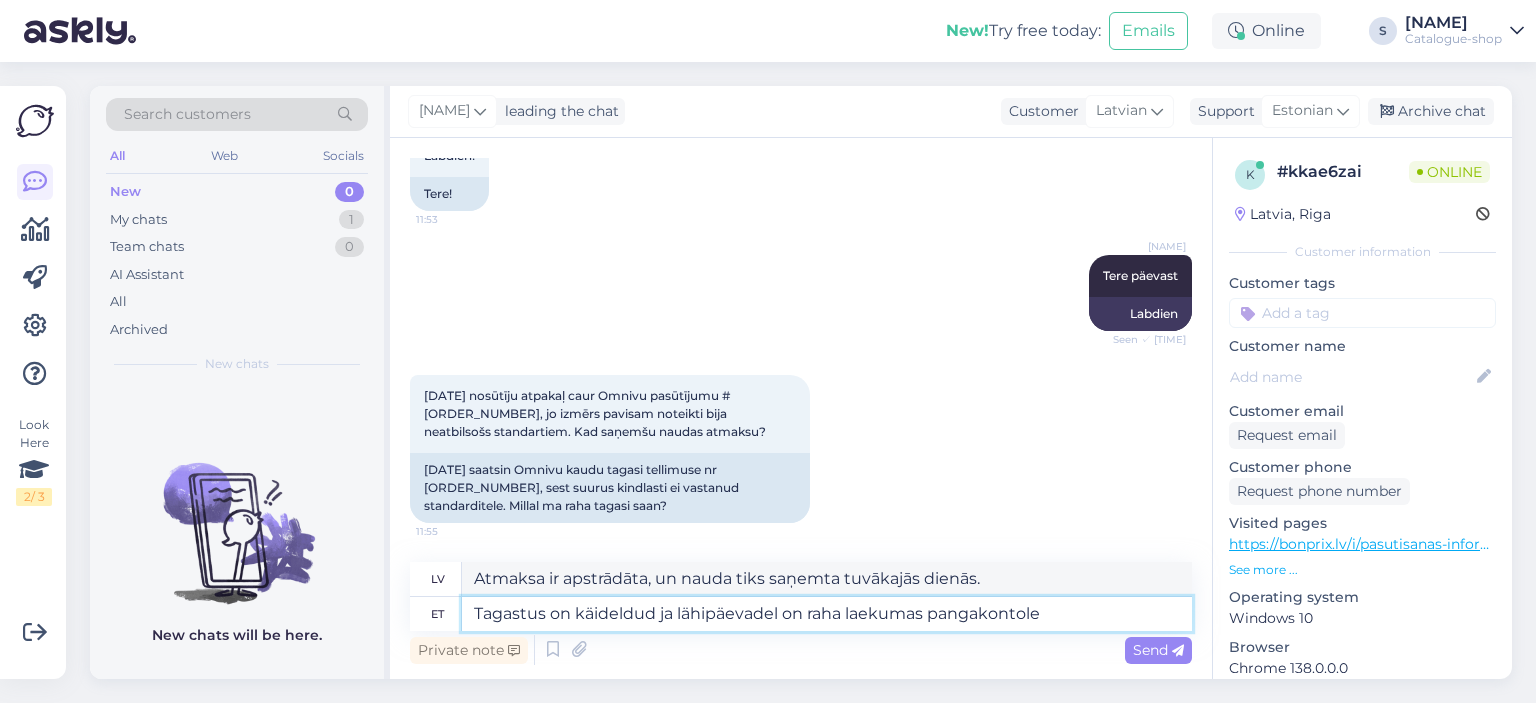 type on "Atmaksa ir apstrādāta, un nauda tiks ieskaitīta jūsu bankas kontā tuvāko dienu laikā." 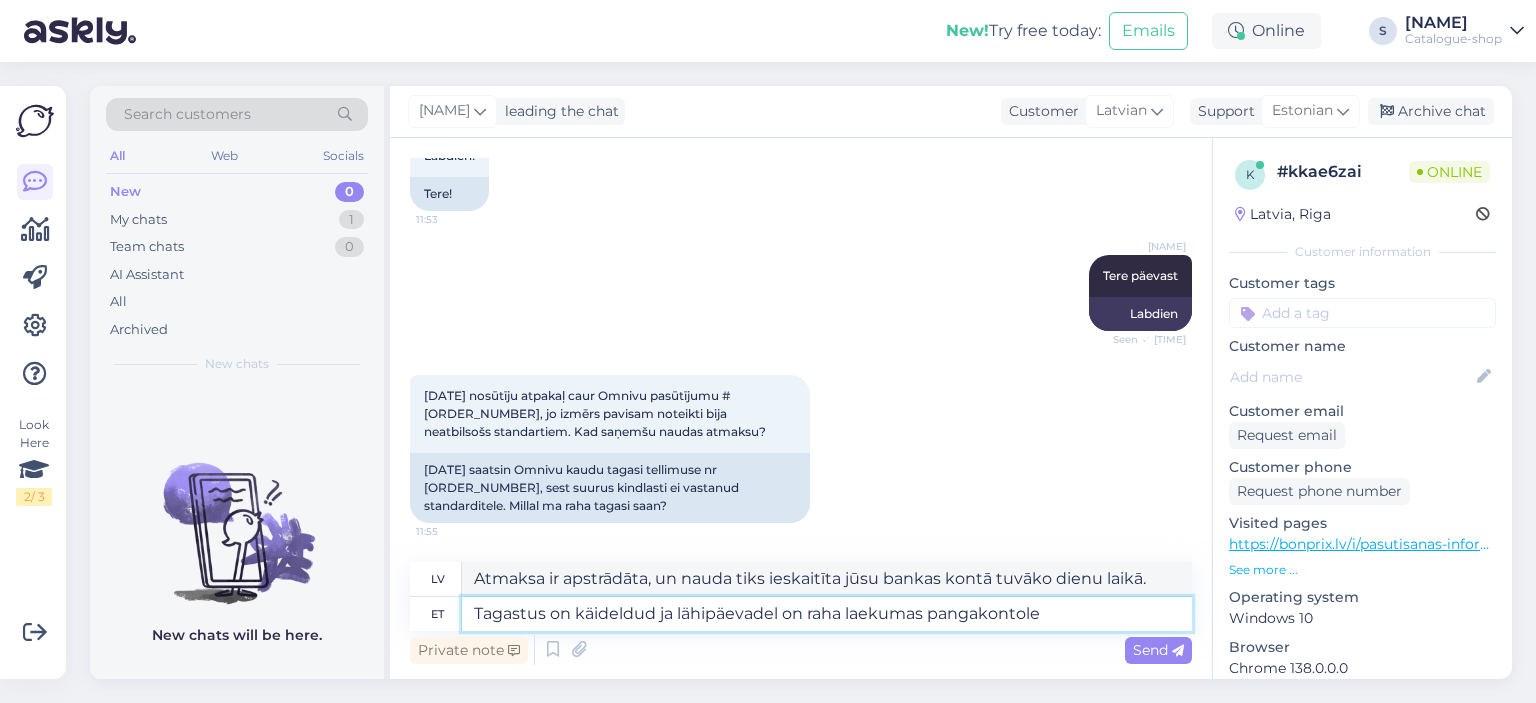 click on "Tagastus on käideldud ja lähipäevadel on raha laekumas pangakontole" at bounding box center [827, 614] 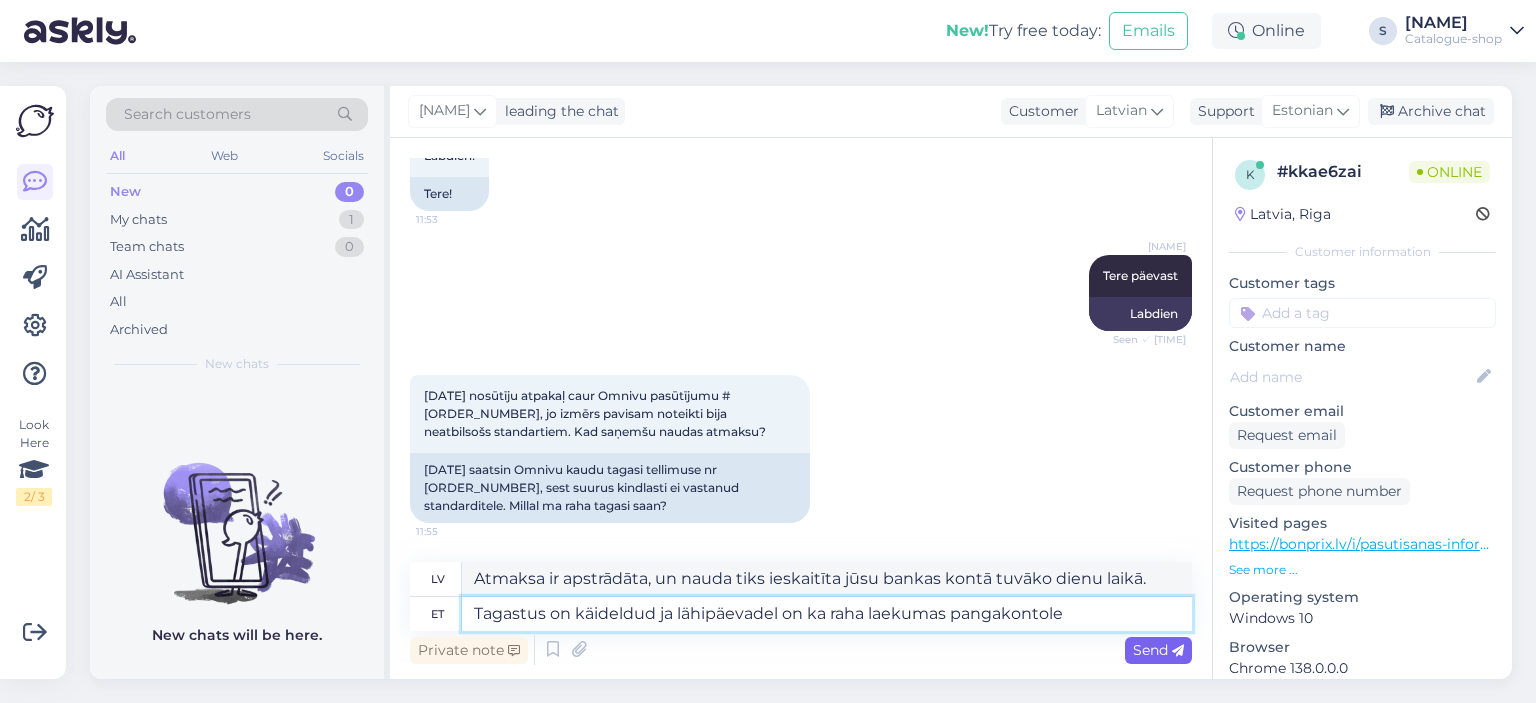type on "Tagastus on käideldud ja lähipäevadel on ka raha laekumas pangakontole" 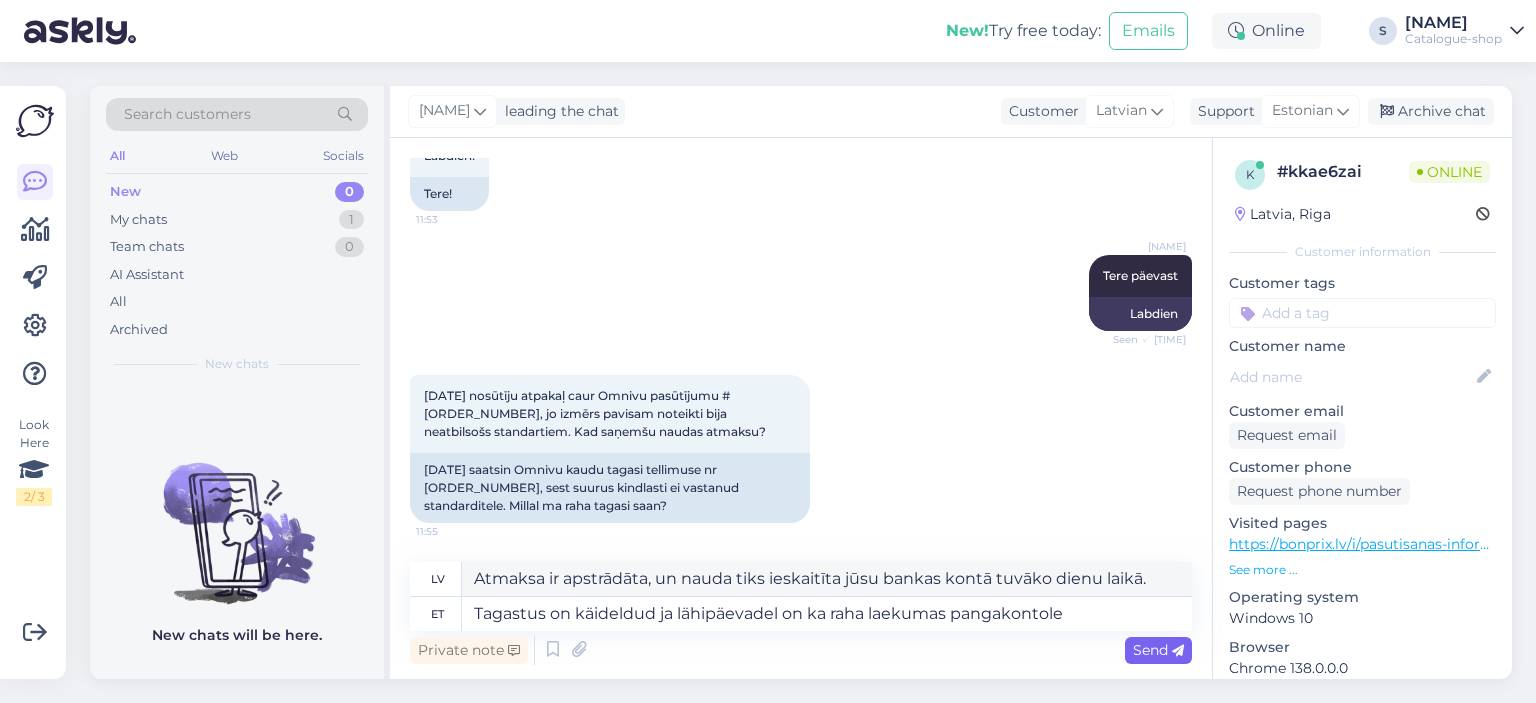click on "Send" at bounding box center (1158, 650) 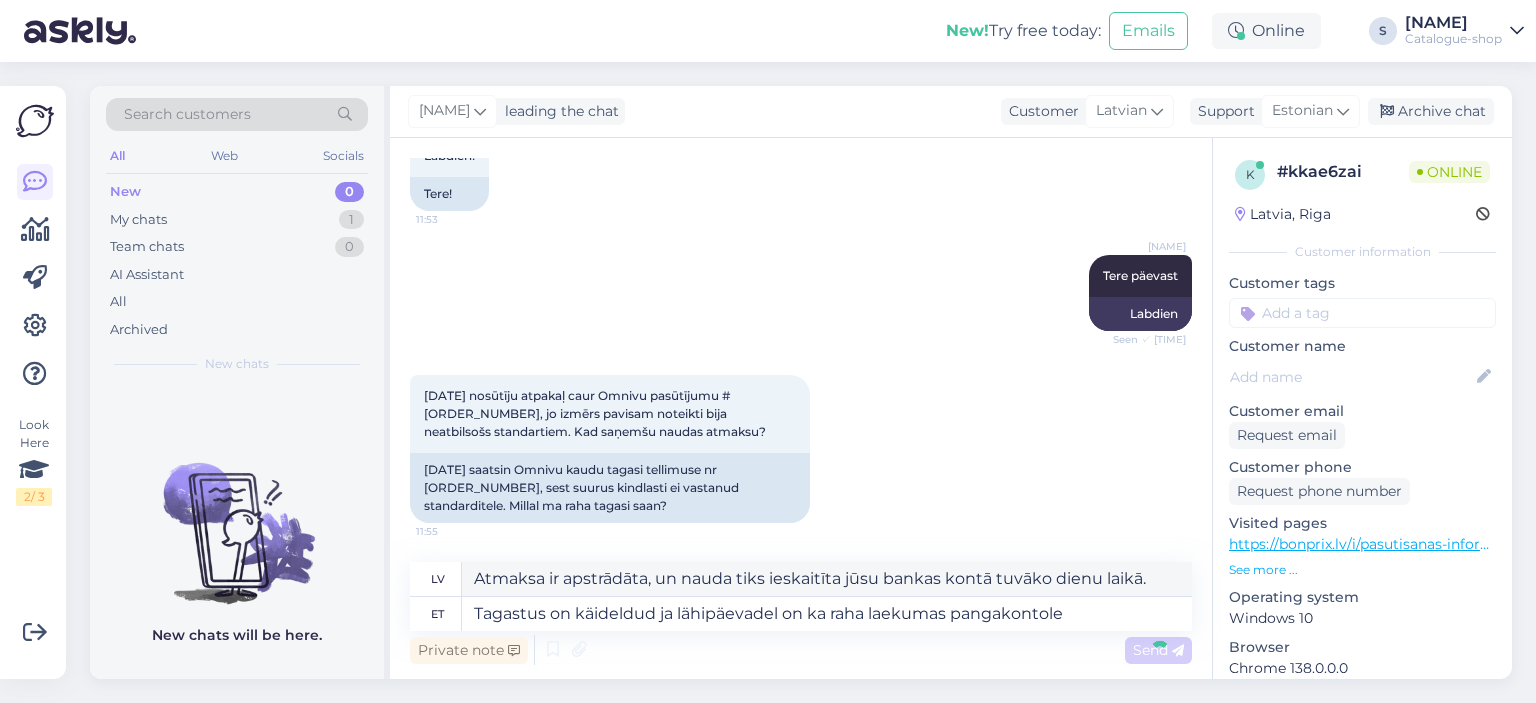 type 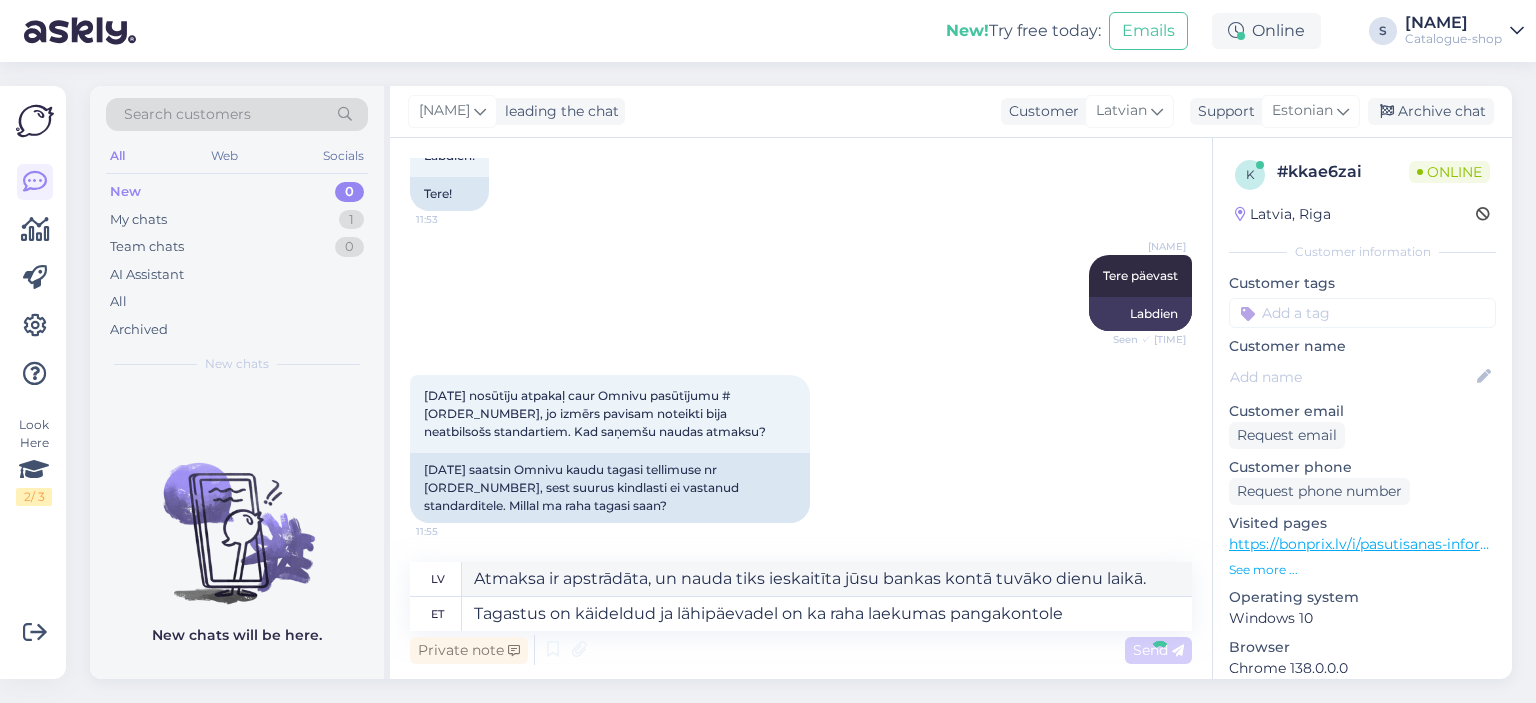 type 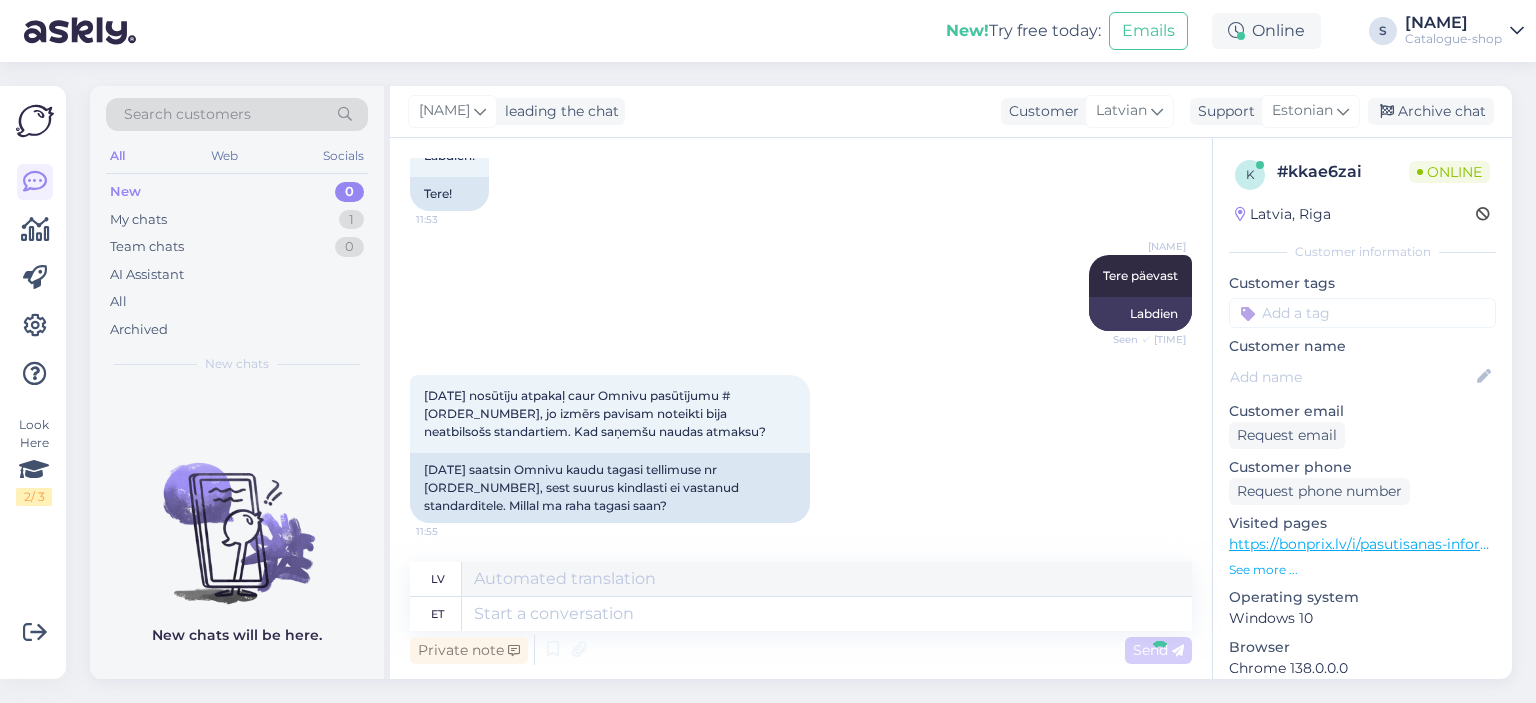 scroll, scrollTop: 285, scrollLeft: 0, axis: vertical 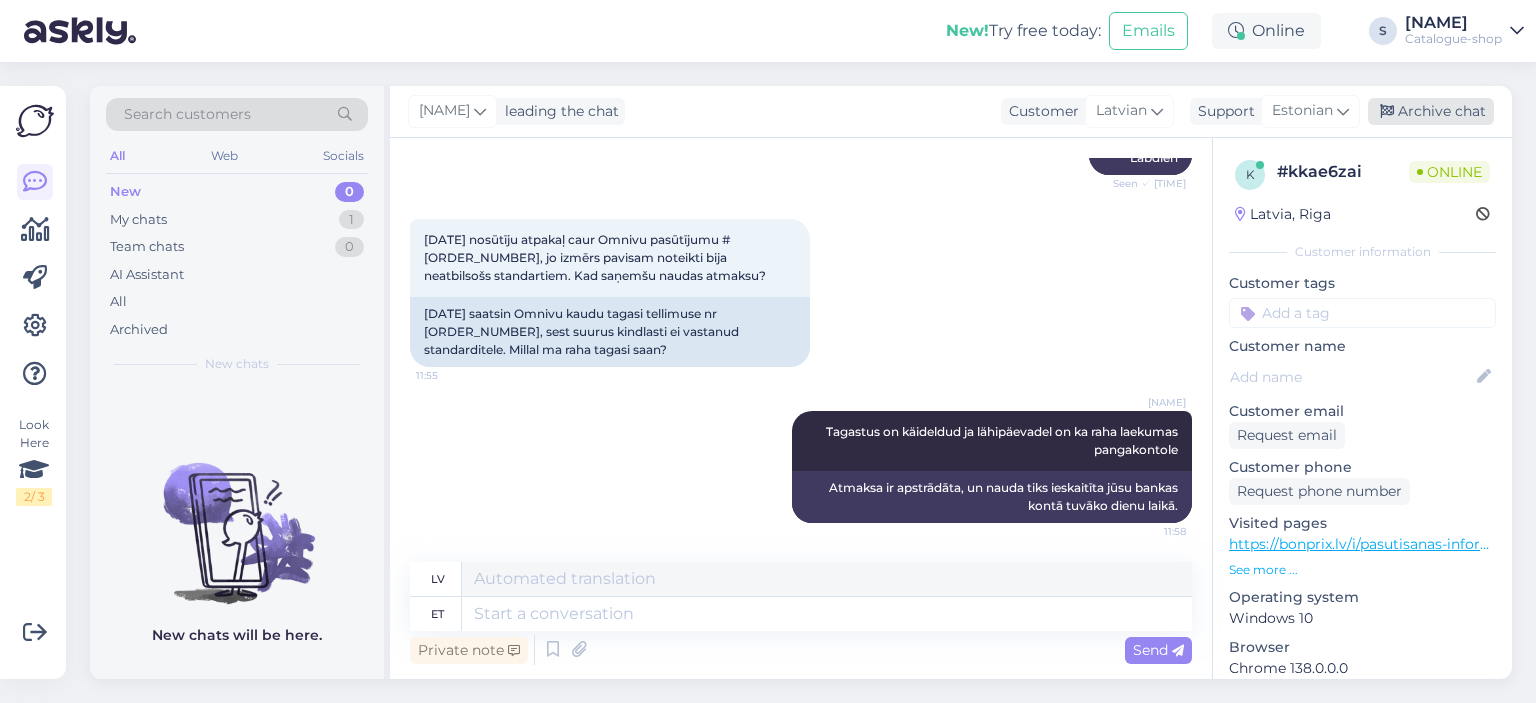 click on "Archive chat" at bounding box center [1431, 111] 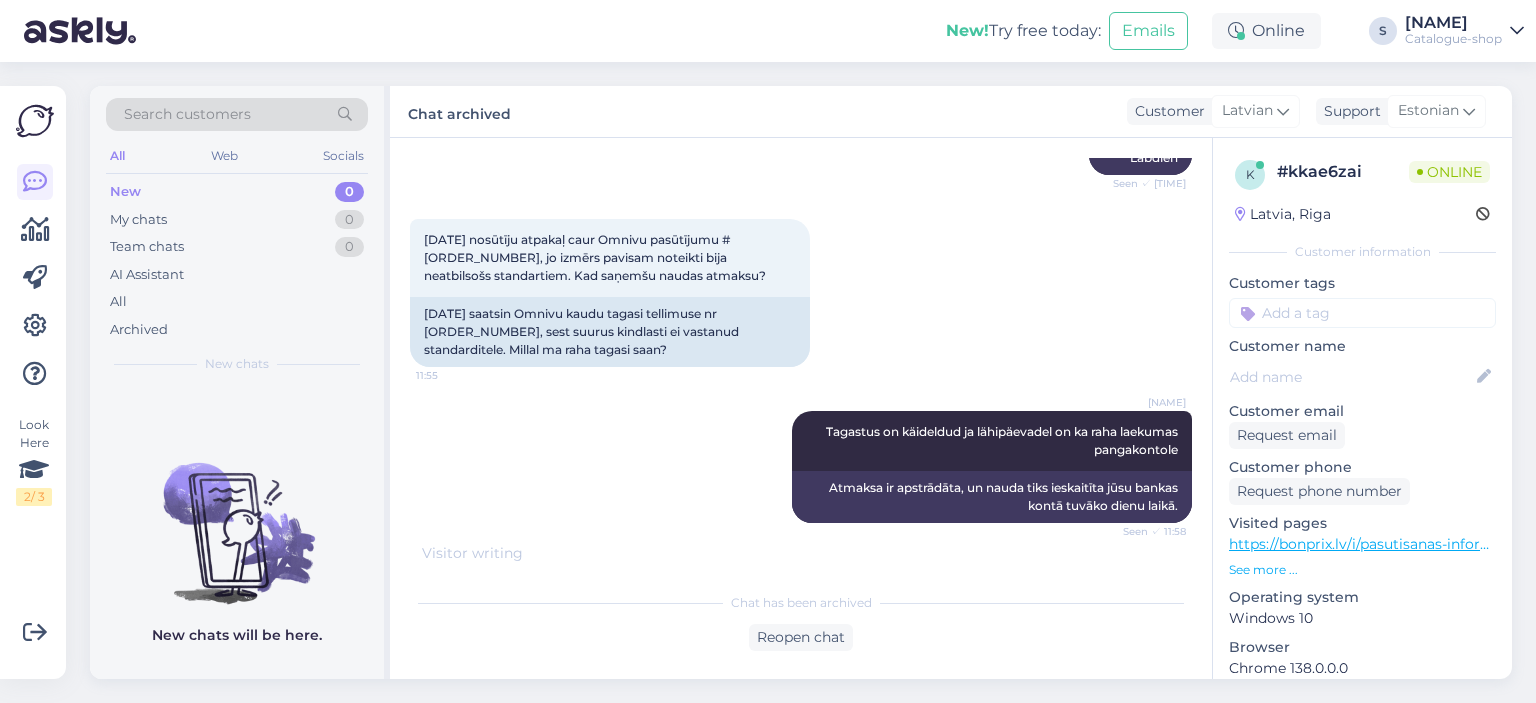 scroll, scrollTop: 352, scrollLeft: 0, axis: vertical 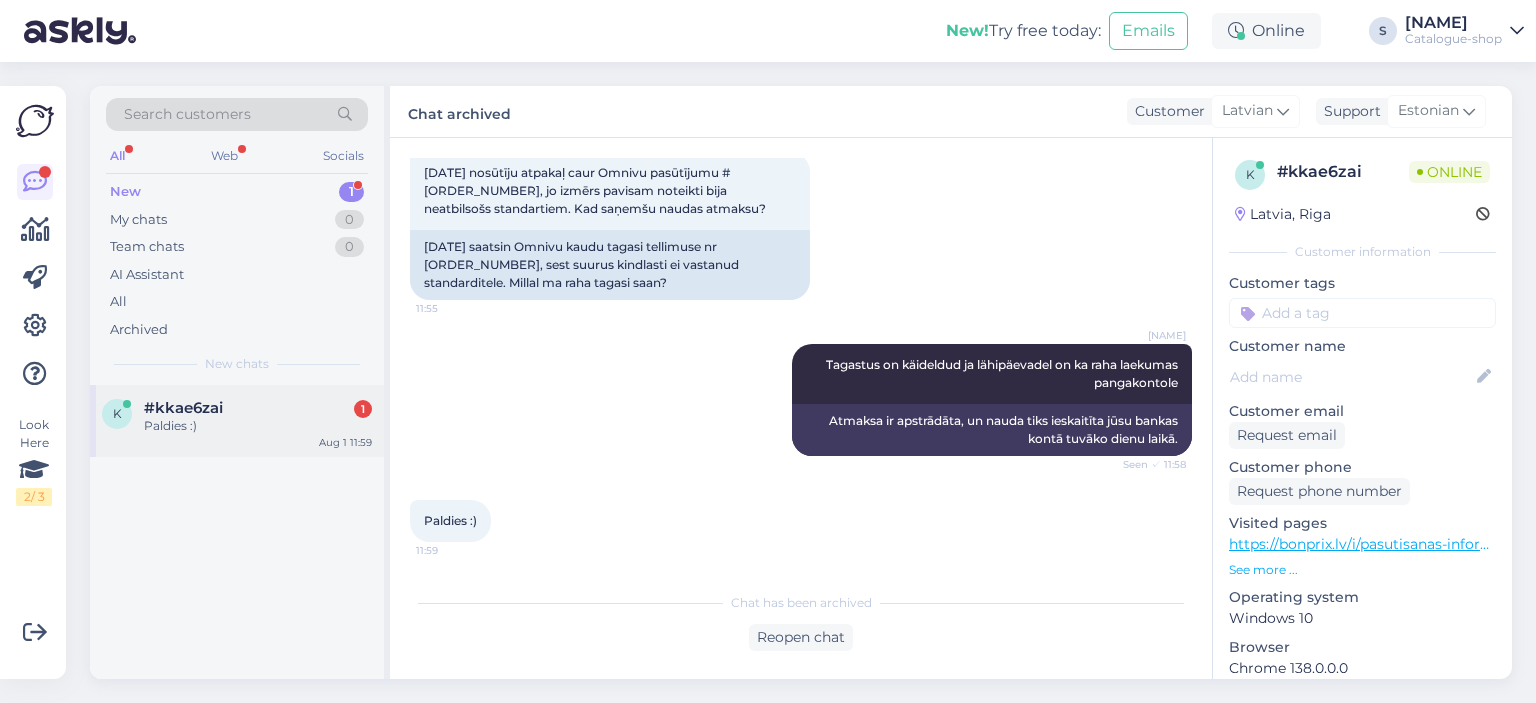 click on "Paldies :)" at bounding box center (258, 426) 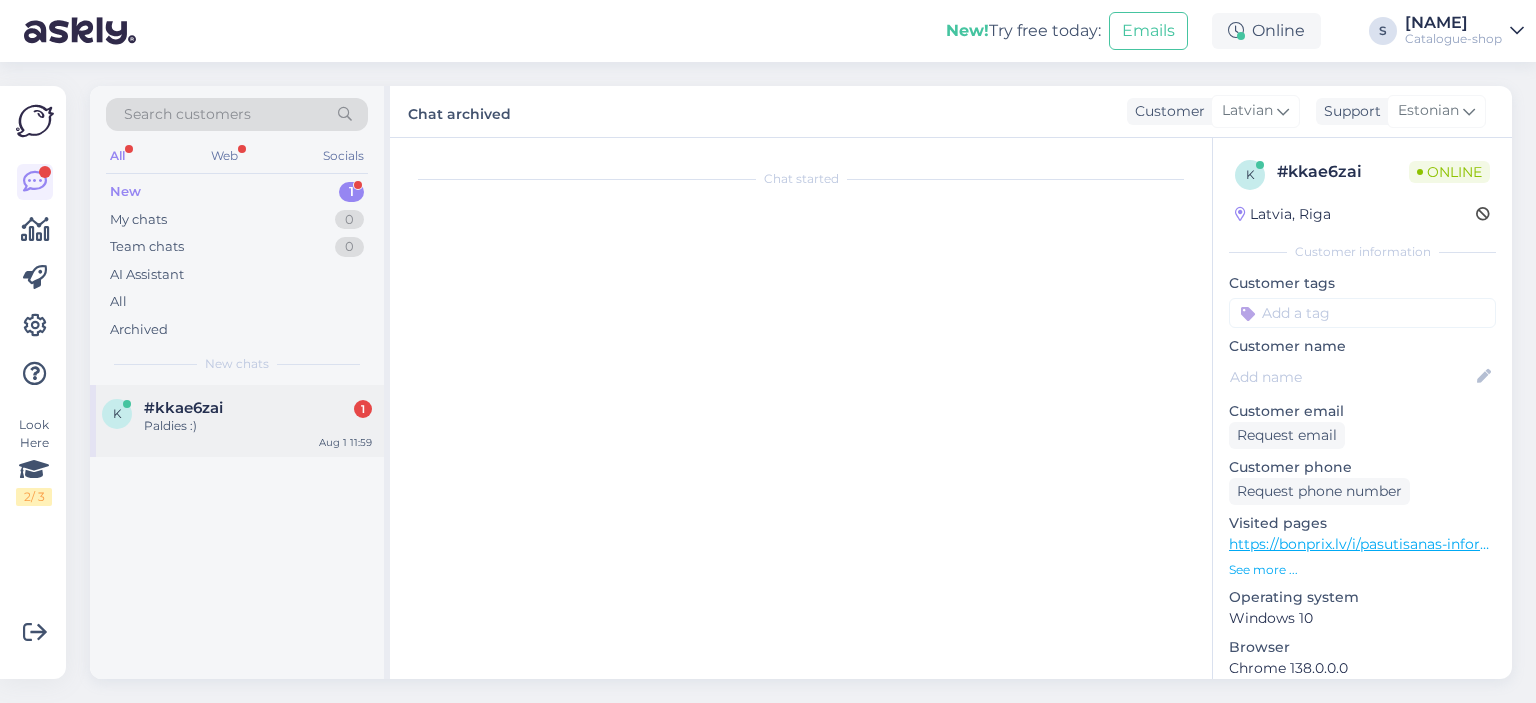 scroll, scrollTop: 420, scrollLeft: 0, axis: vertical 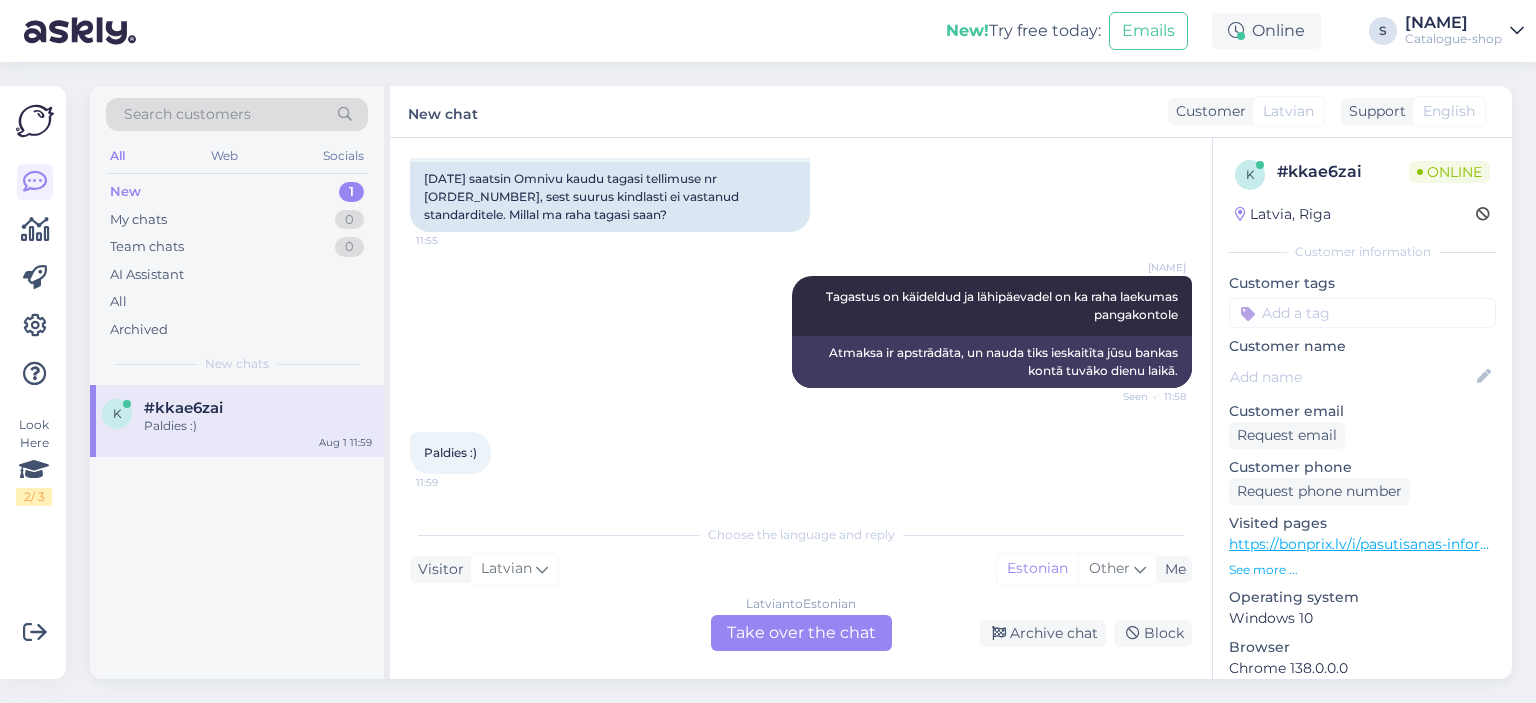 click on "Latvian  to  Estonian Take over the chat" at bounding box center [801, 633] 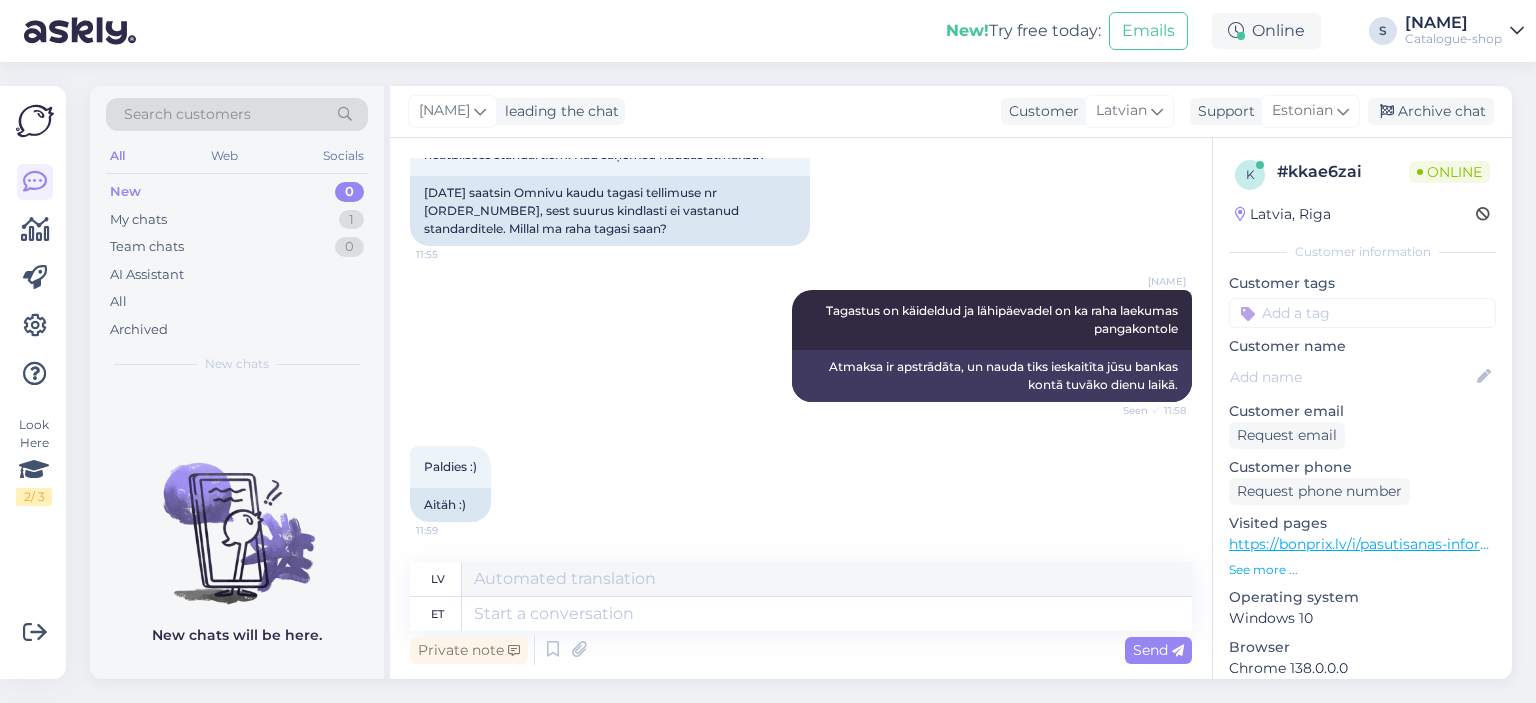 scroll, scrollTop: 405, scrollLeft: 0, axis: vertical 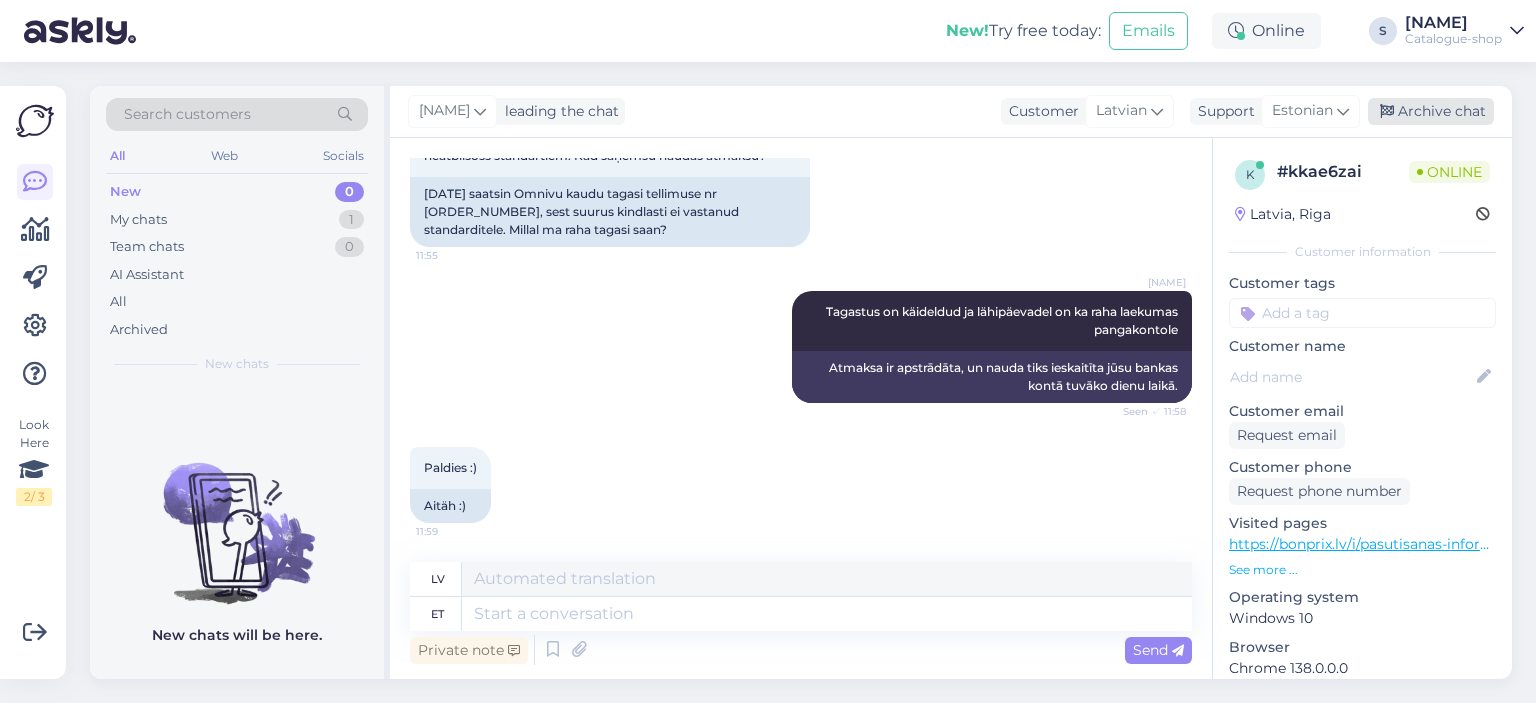 click on "Archive chat" at bounding box center (1431, 111) 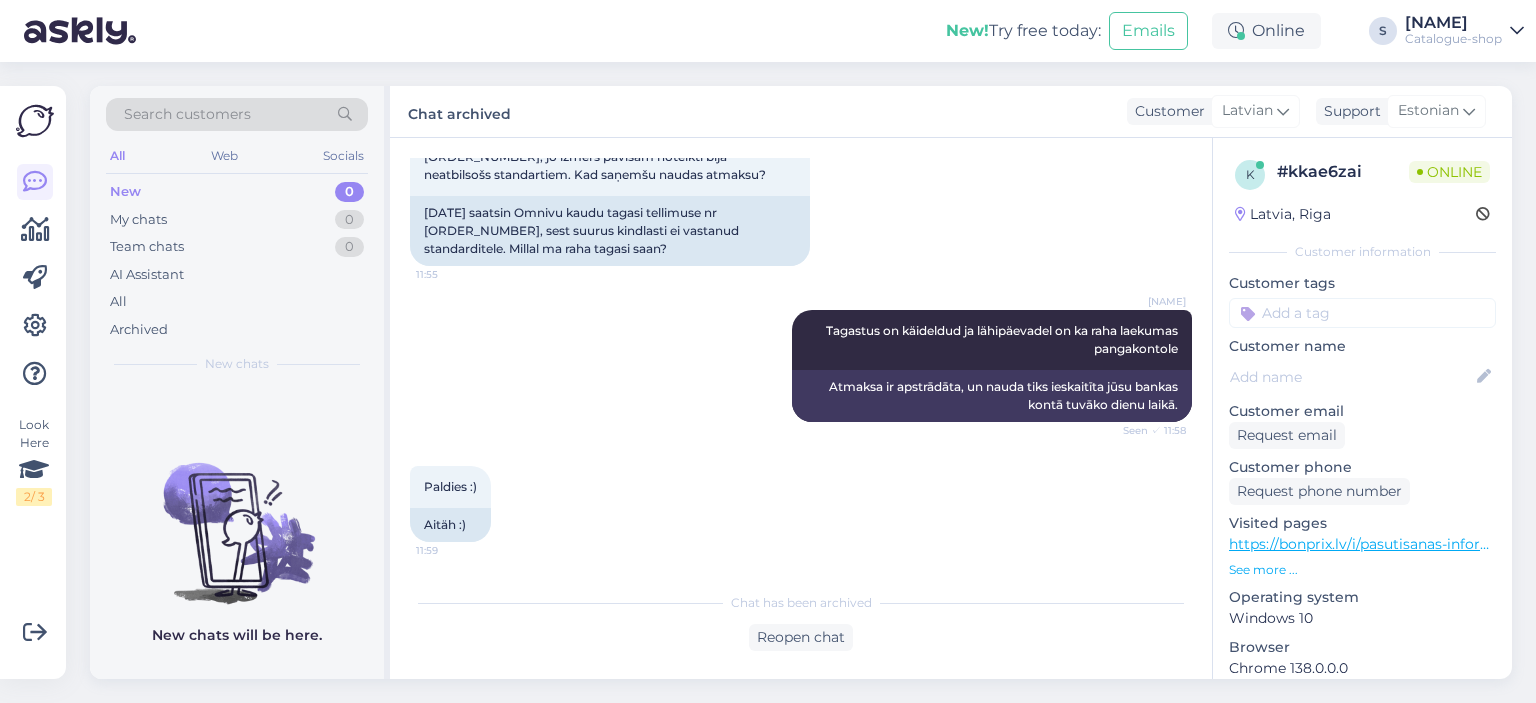 scroll, scrollTop: 385, scrollLeft: 0, axis: vertical 